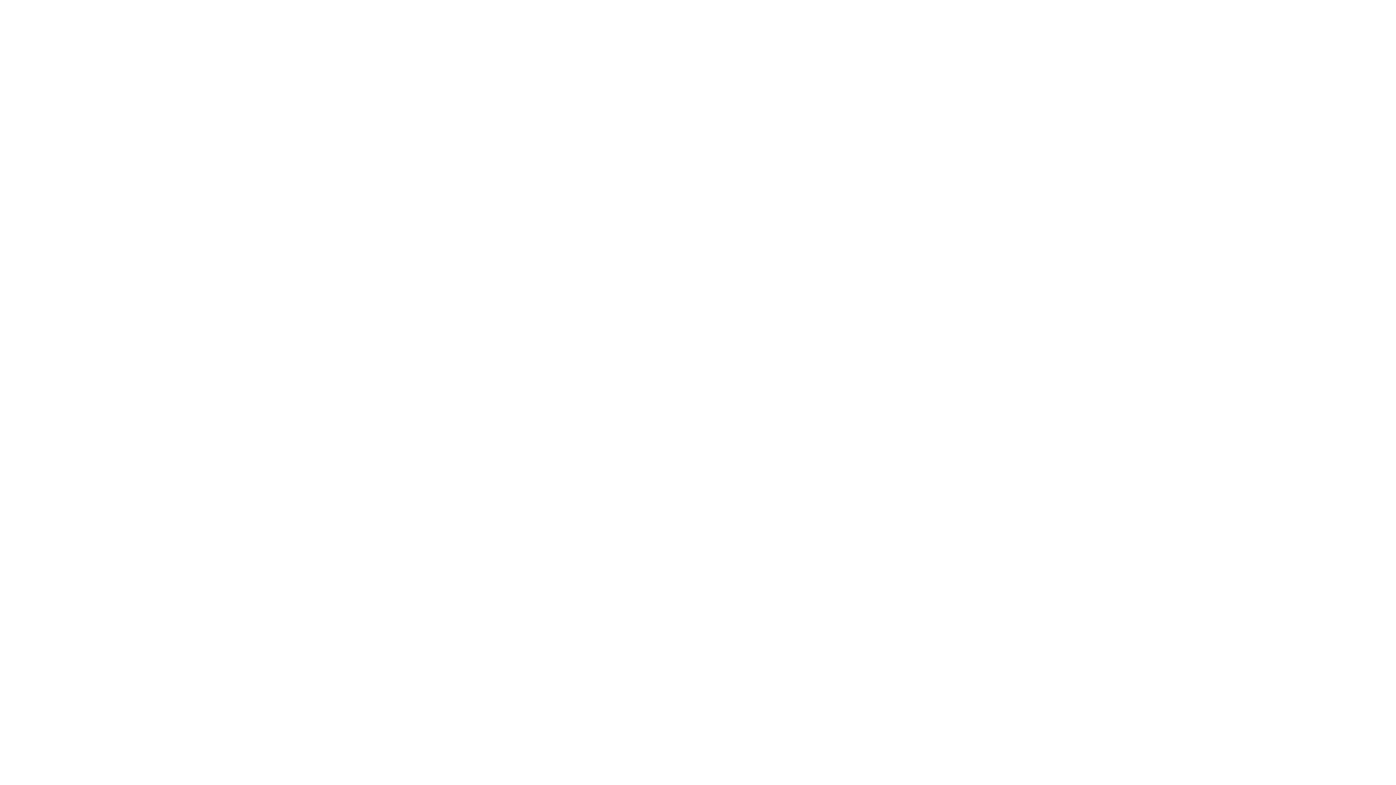scroll, scrollTop: 0, scrollLeft: 0, axis: both 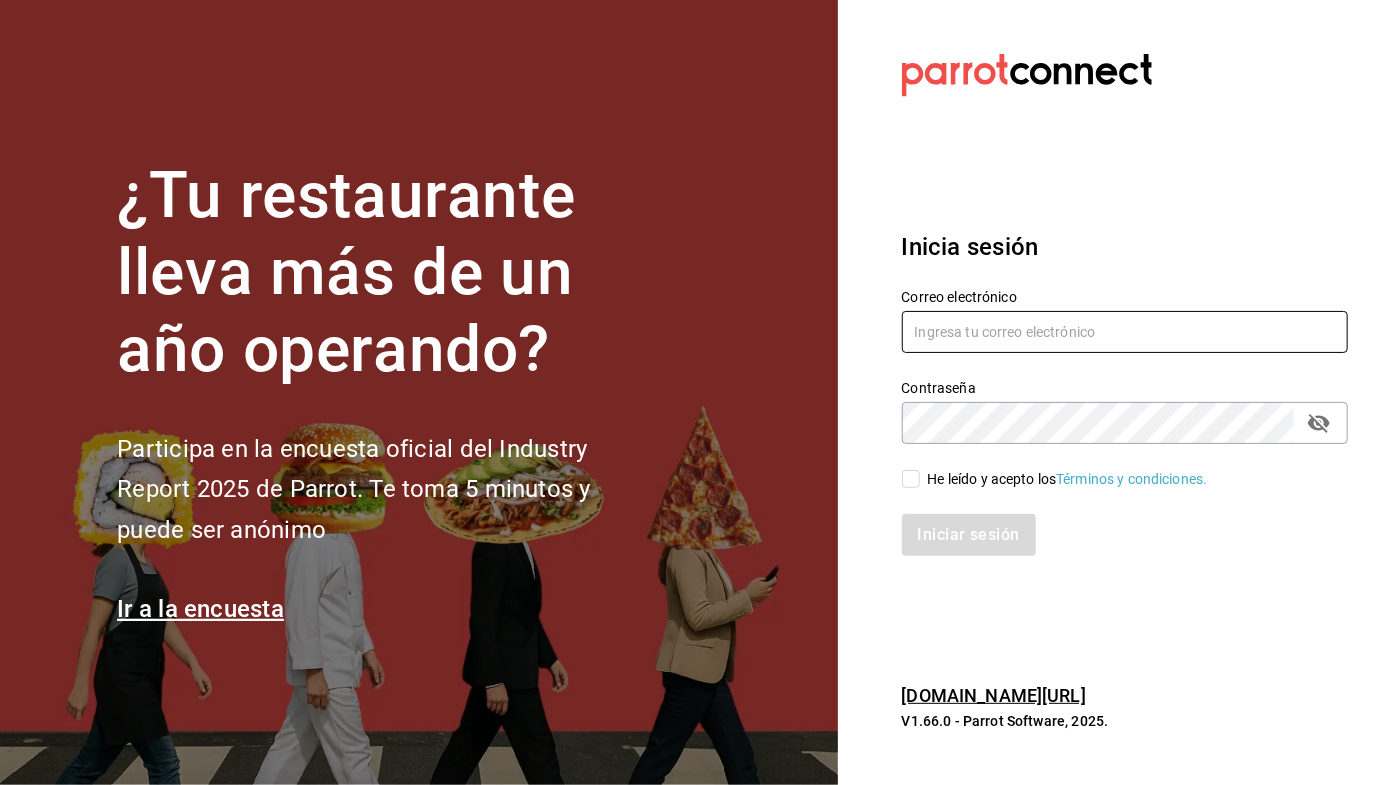 click at bounding box center (1125, 332) 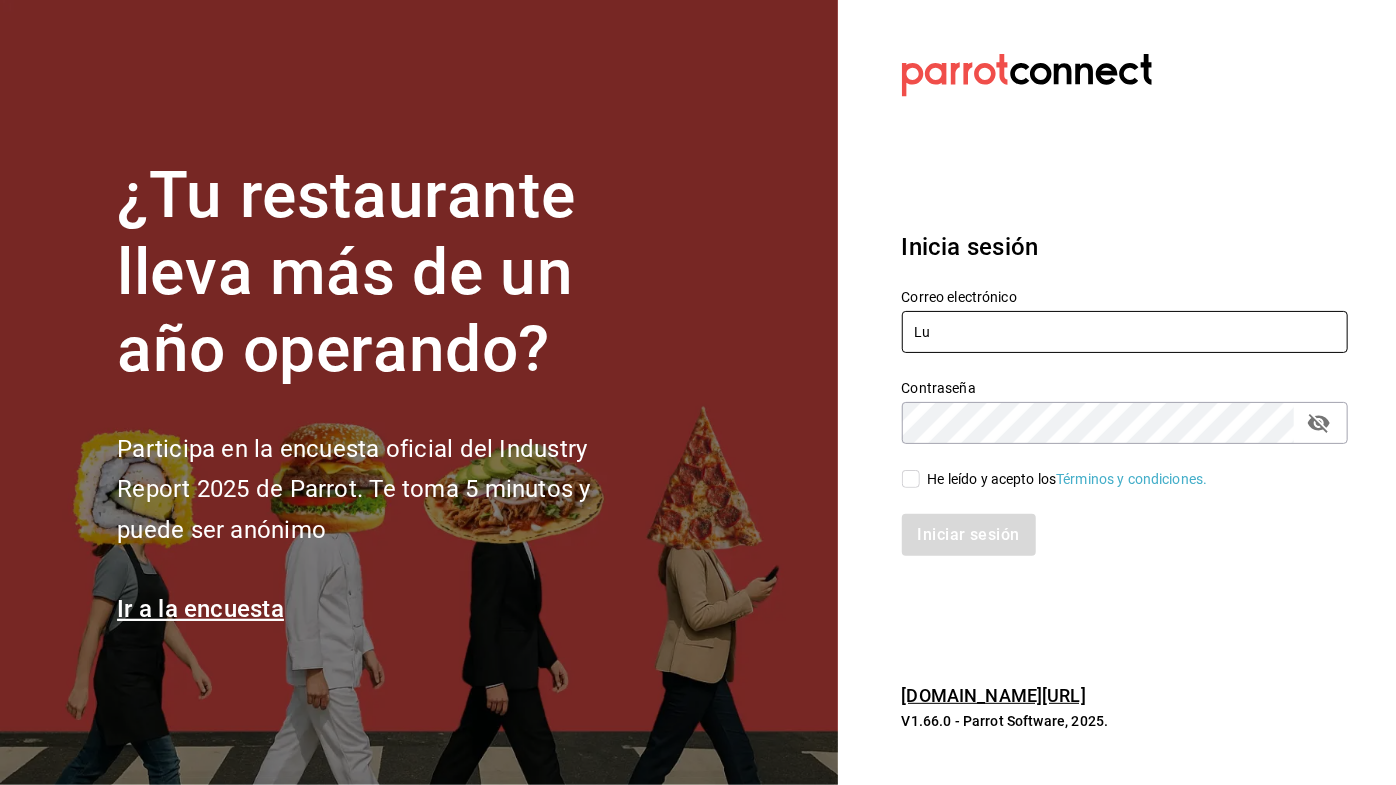 type on "Luz" 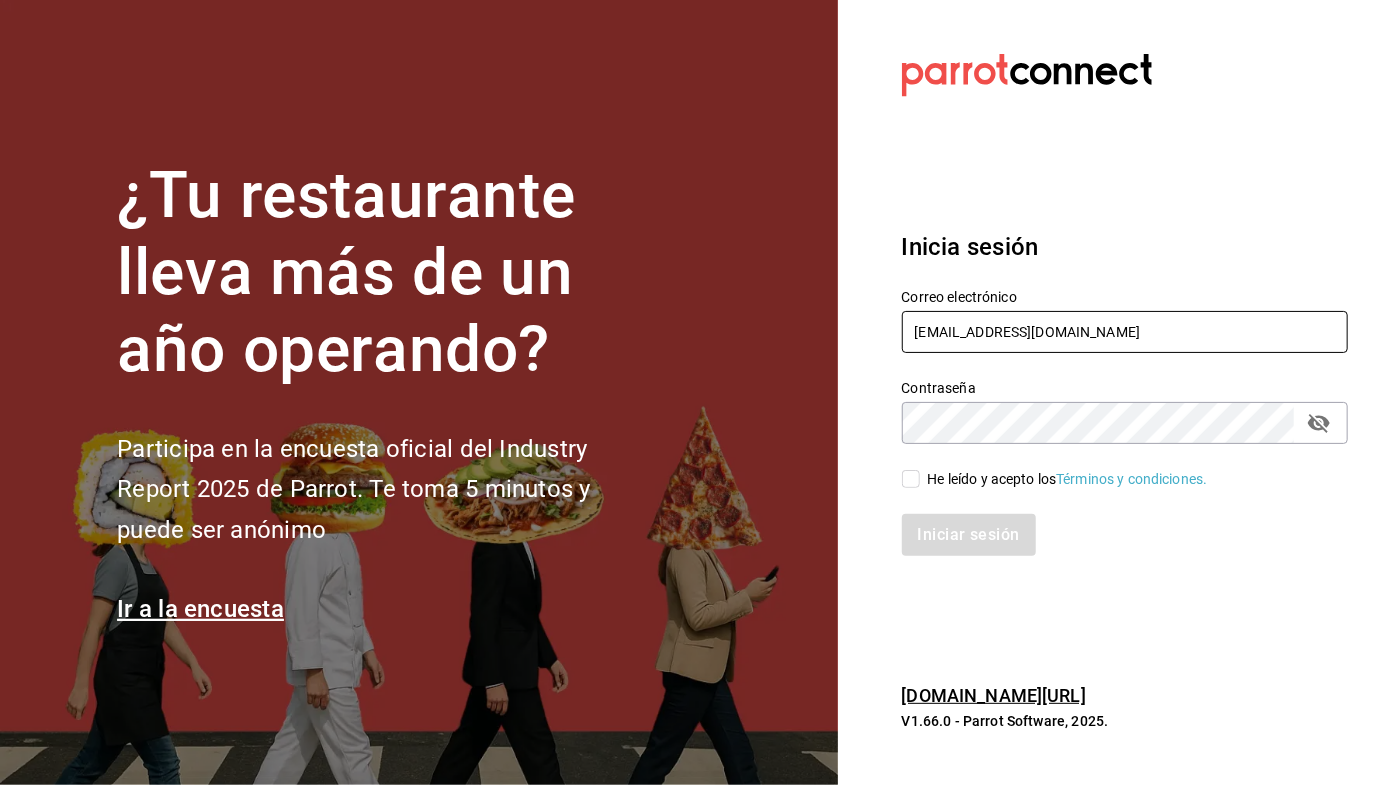 type on "[EMAIL_ADDRESS][DOMAIN_NAME]" 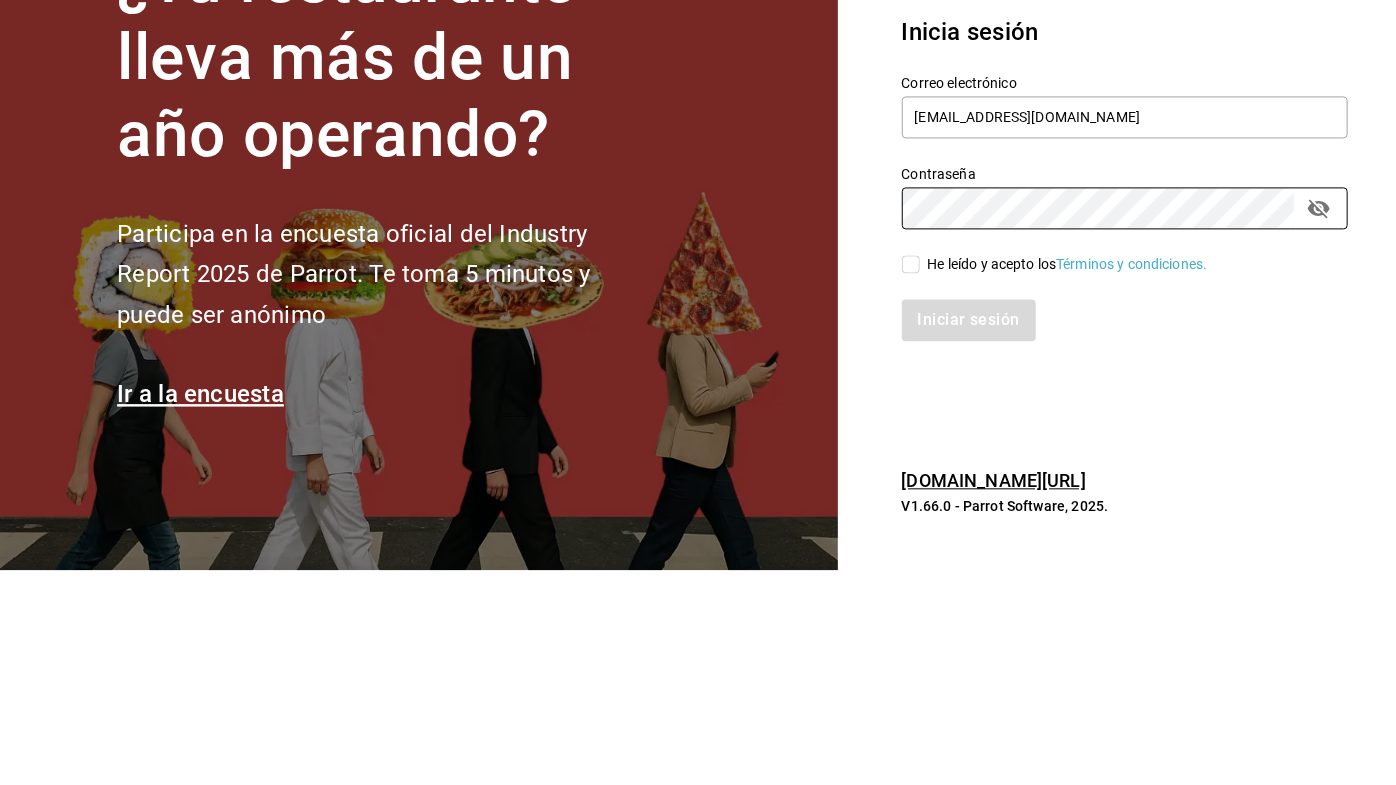 click on "¿Tu restaurante lleva más de un año operando? Participa en la encuesta oficial del Industry Report 2025 de Parrot. Te toma 5 minutos y puede ser anónimo Ir a la encuesta" at bounding box center (419, 392) 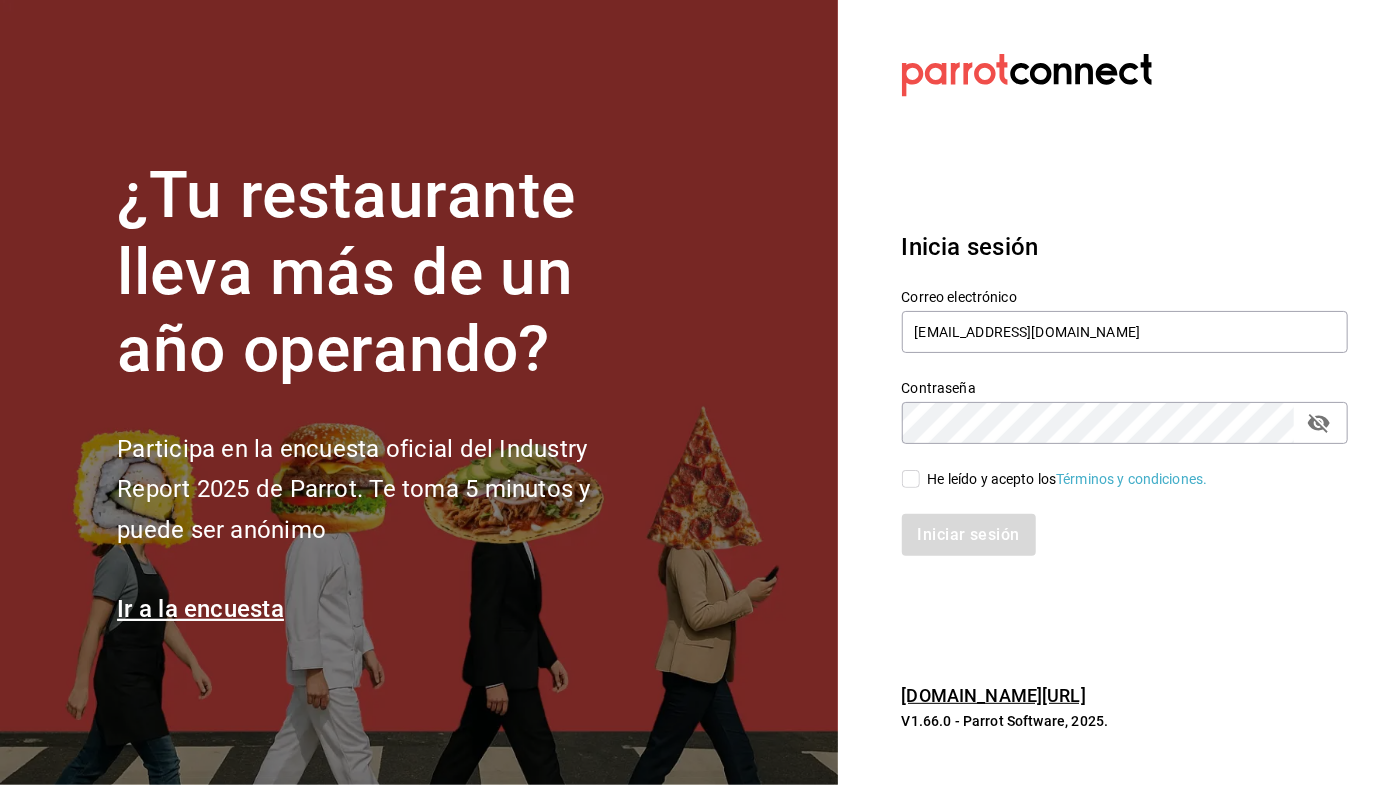 click on "He leído y acepto los  Términos y condiciones." at bounding box center [911, 479] 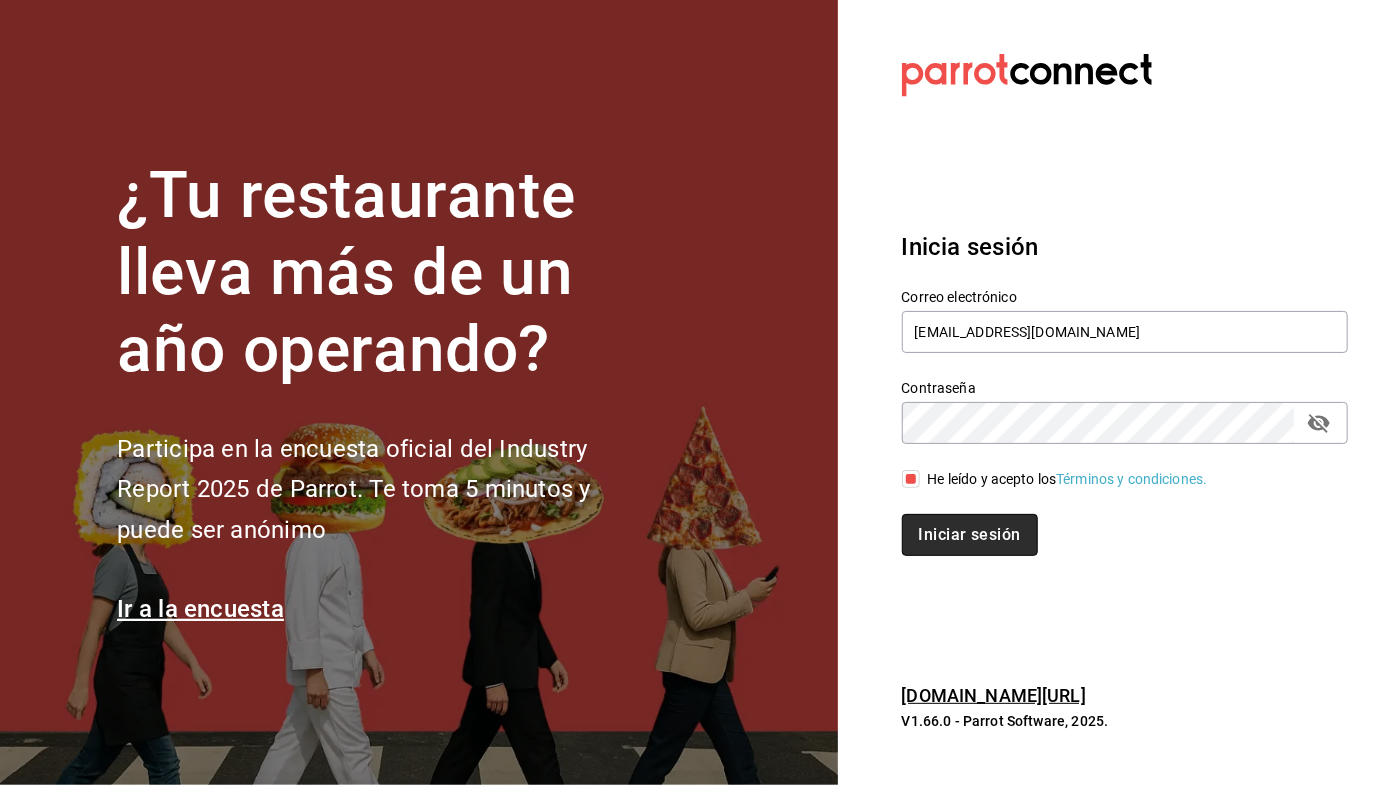 click on "Iniciar sesión" at bounding box center (970, 535) 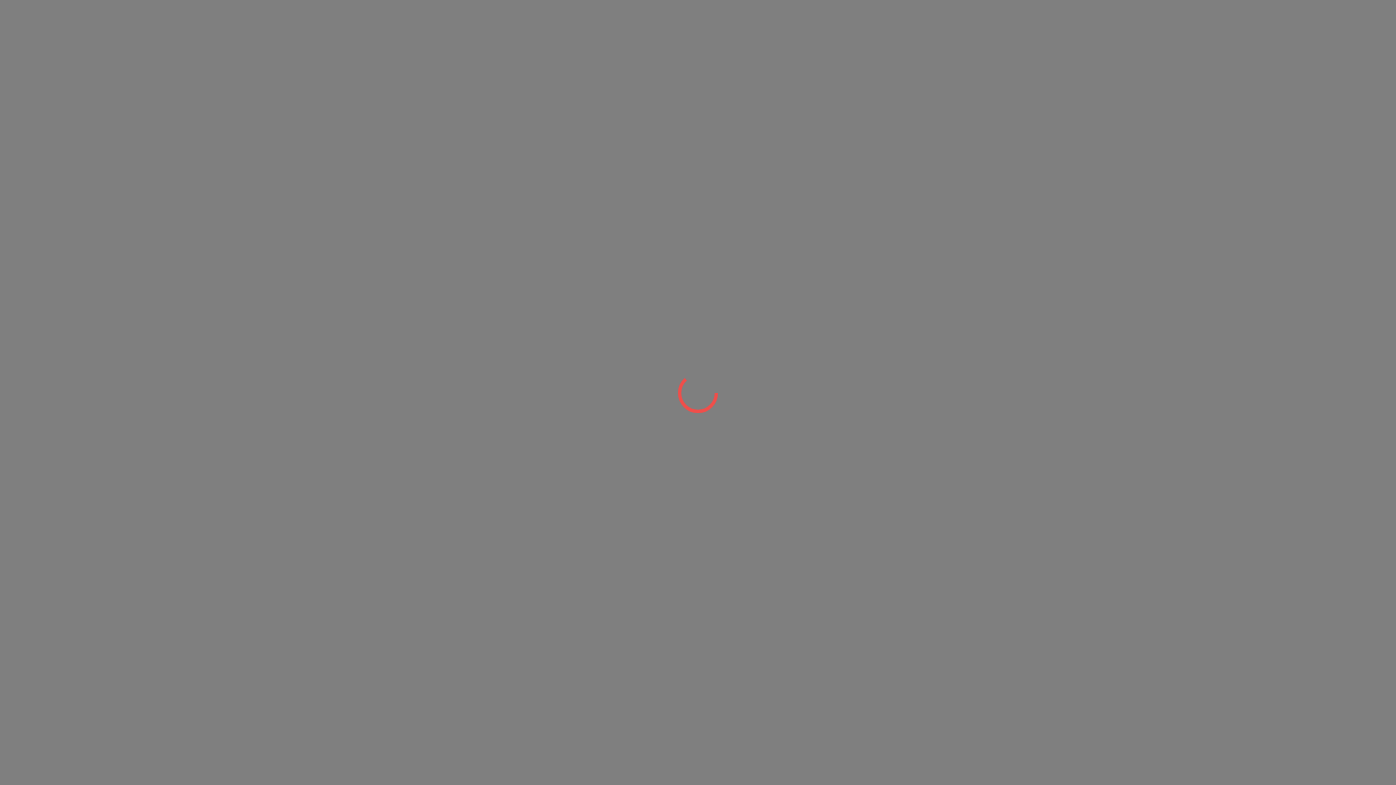 scroll, scrollTop: 0, scrollLeft: 0, axis: both 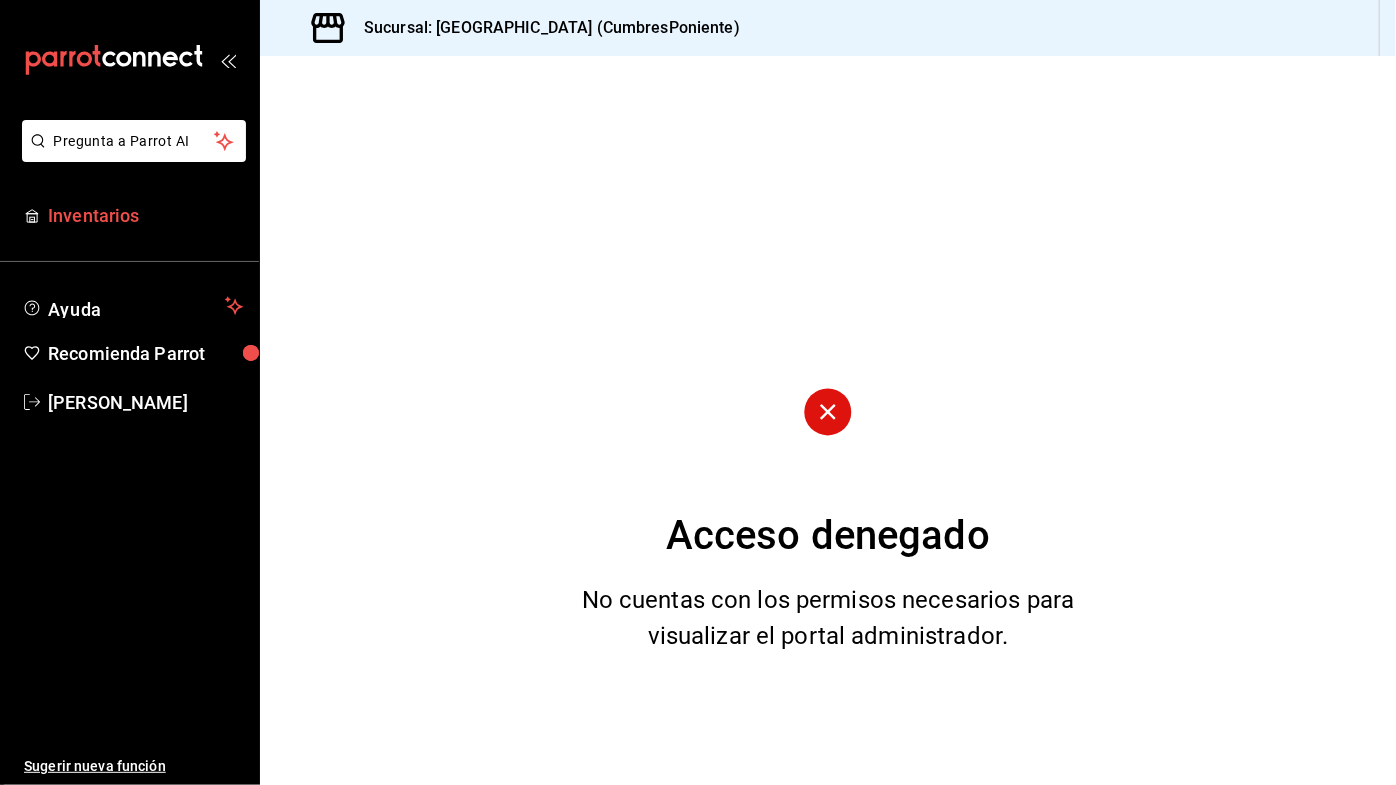 click on "Inventarios" at bounding box center [129, 215] 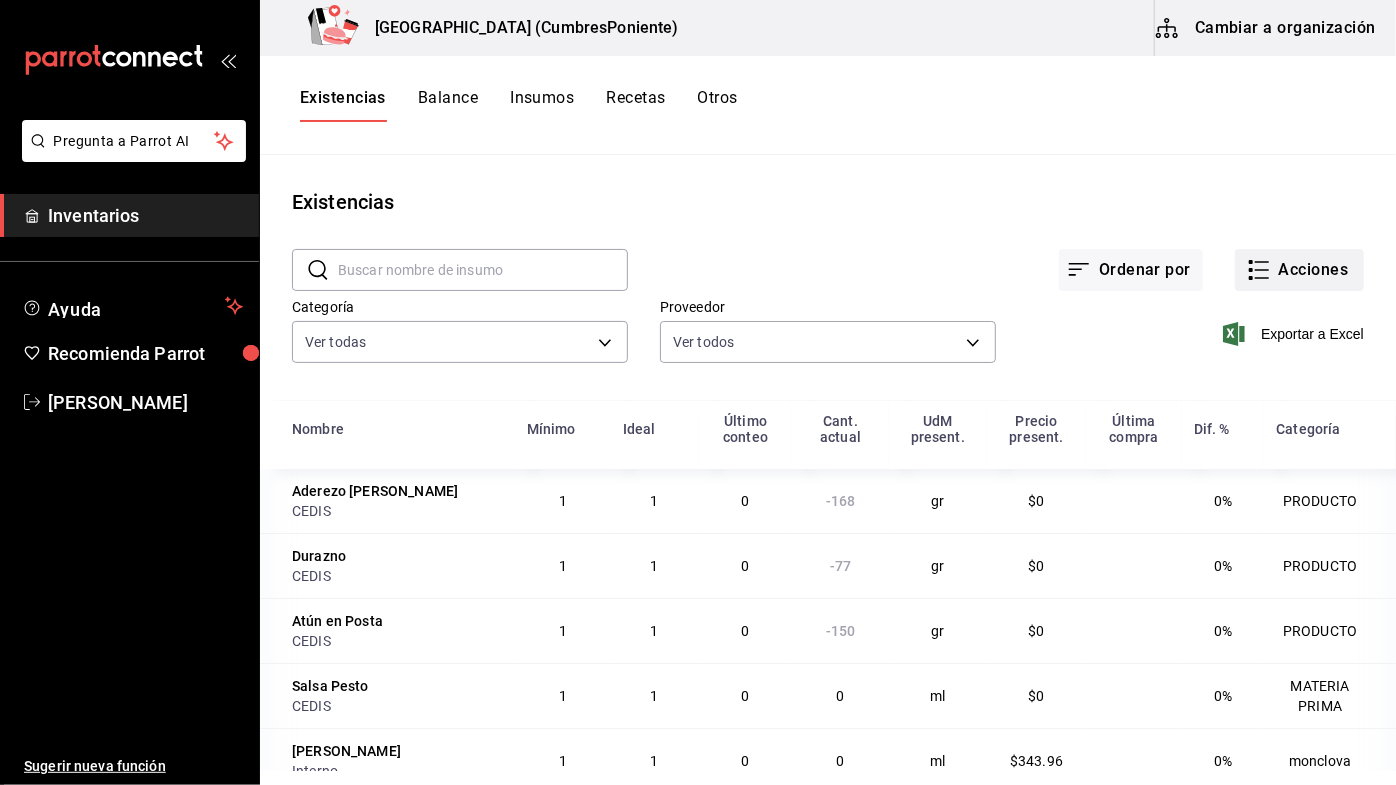 click 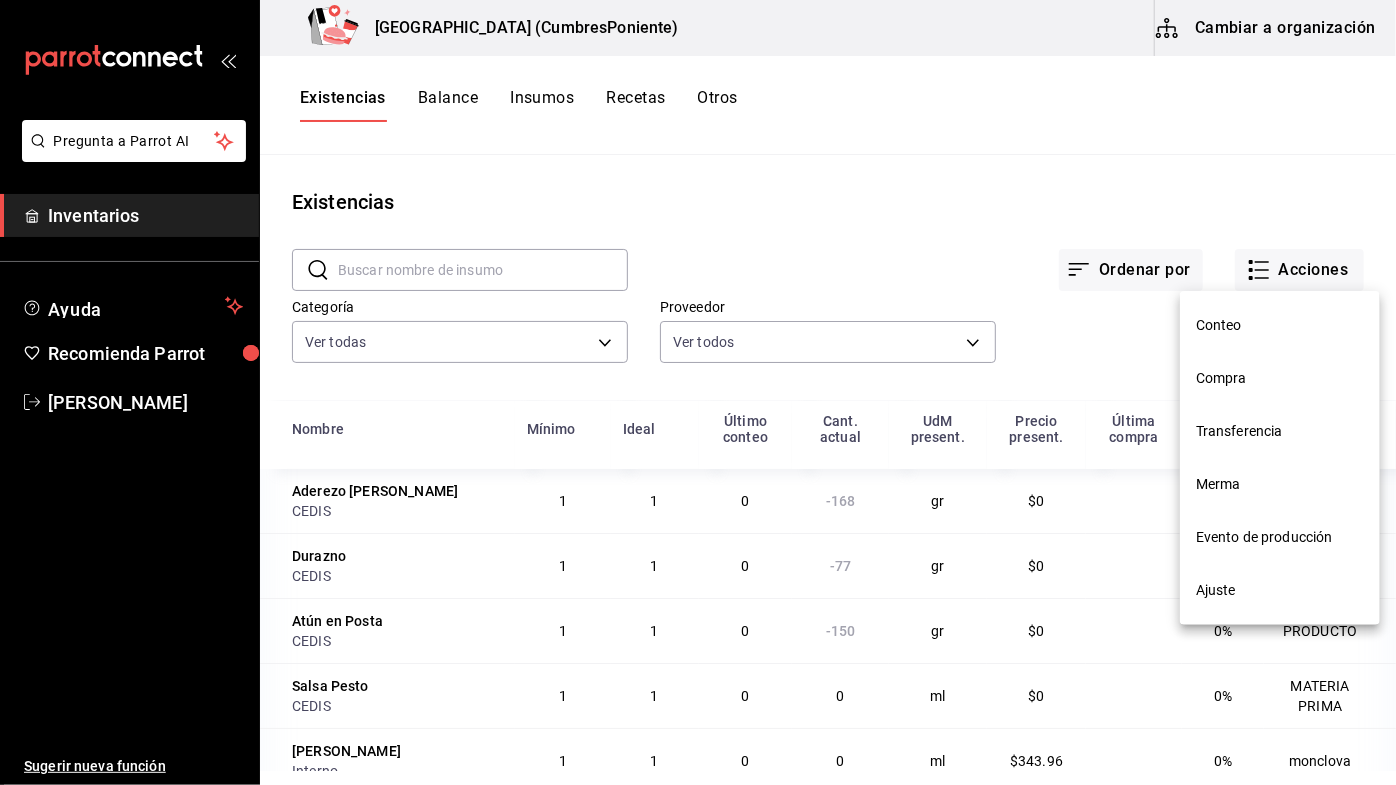 click on "Compra" at bounding box center [1280, 378] 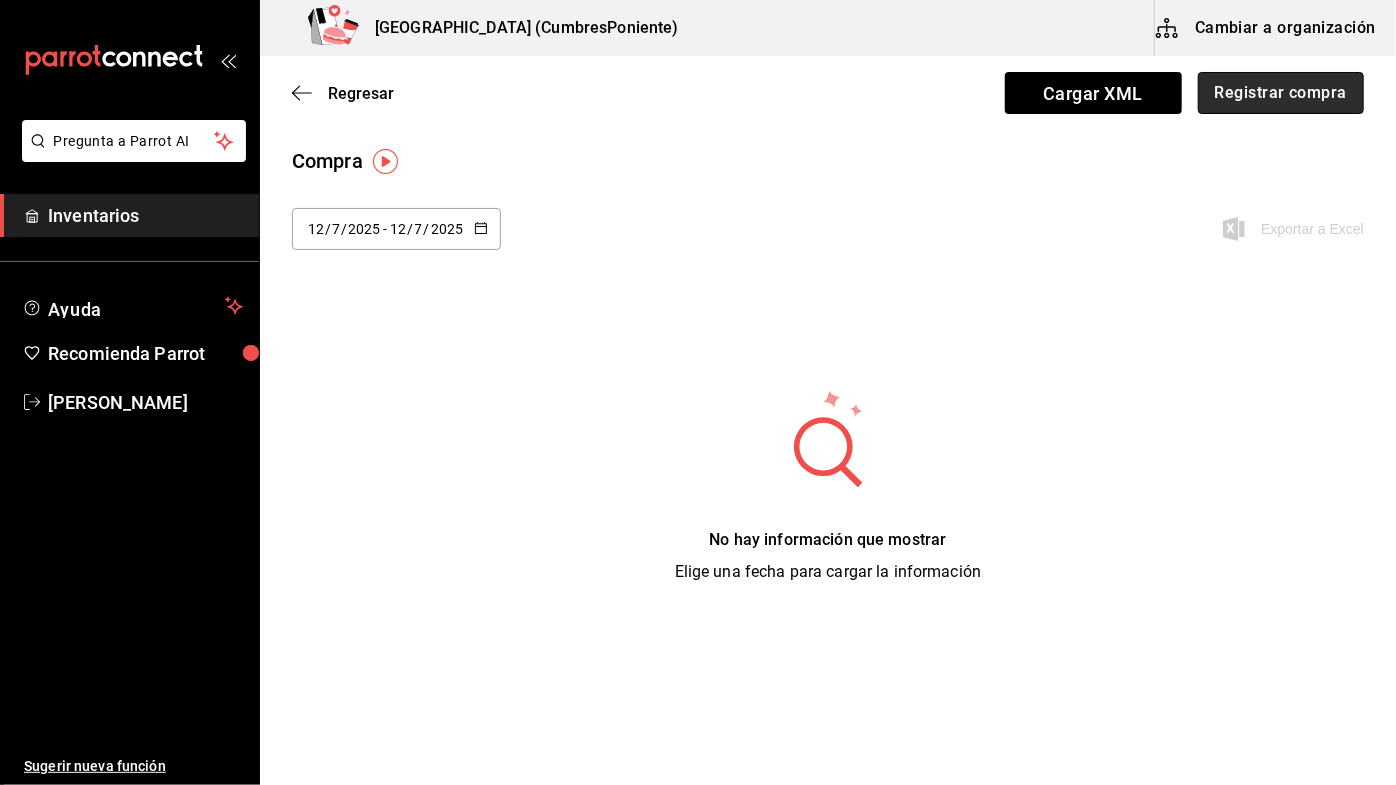 click on "Registrar compra" at bounding box center [1281, 93] 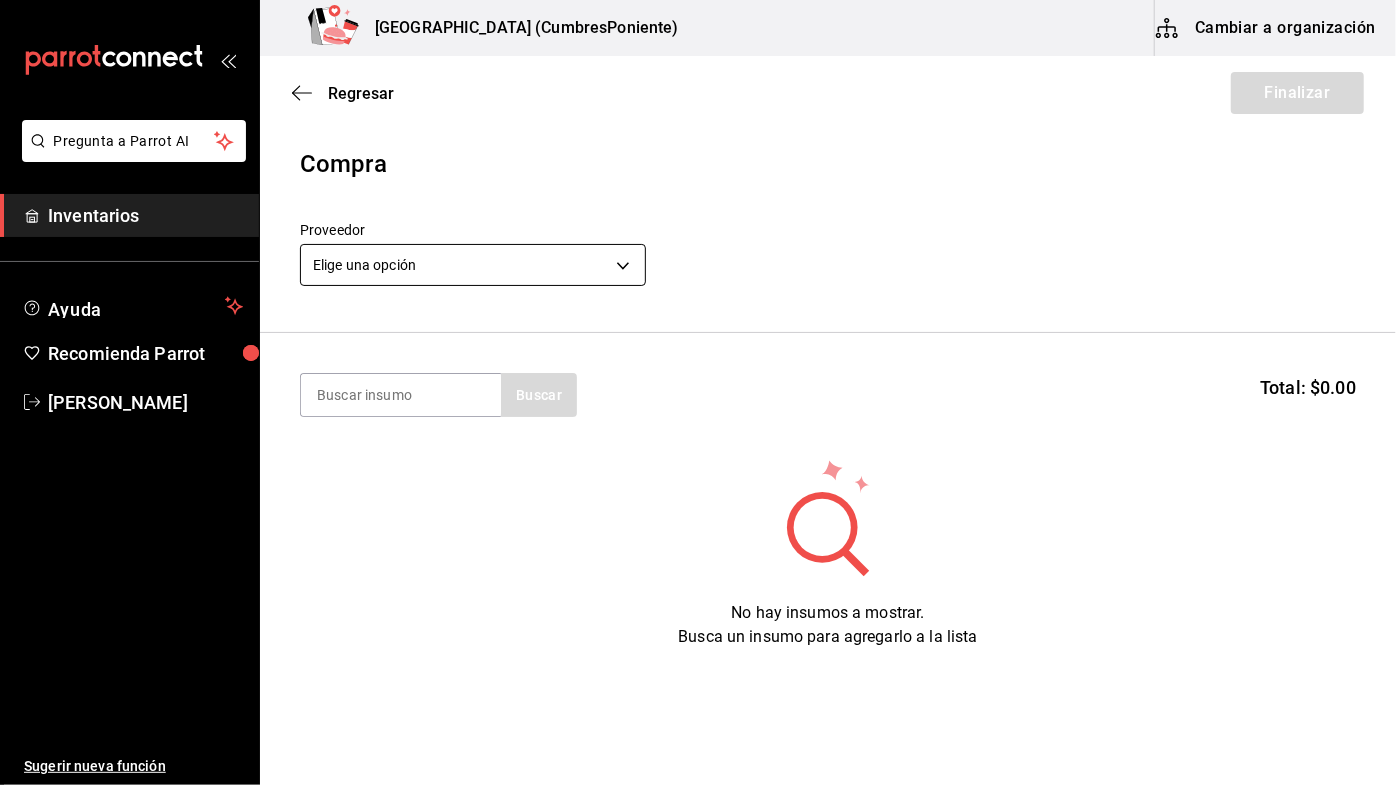 click on "Pregunta a Parrot AI Inventarios   Ayuda Recomienda Parrot   [PERSON_NAME]   Sugerir nueva función   Napoli (CumbresPoniente) Cambiar a organización Regresar Finalizar Compra Proveedor Elige una opción default Buscar Total: $0.00 No hay insumos a mostrar. Busca un insumo para agregarlo a la lista GANA 1 MES GRATIS EN TU SUSCRIPCIÓN AQUÍ ¿Recuerdas cómo empezó tu restaurante?
[PERSON_NAME] puedes ayudar a un colega a tener el mismo cambio que tú viviste.
Recomienda Parrot directamente desde tu Portal Administrador.
Es fácil y rápido.
🎁 Por cada restaurante que se una, ganas 1 mes gratis. Ver video tutorial Ir a video Pregunta a Parrot AI Inventarios   Ayuda Recomienda Parrot   [PERSON_NAME]   Sugerir nueva función   Editar Eliminar Visitar centro de ayuda [PHONE_NUMBER] [EMAIL_ADDRESS][DOMAIN_NAME] Visitar centro de ayuda [PHONE_NUMBER] [EMAIL_ADDRESS][DOMAIN_NAME]" at bounding box center (698, 336) 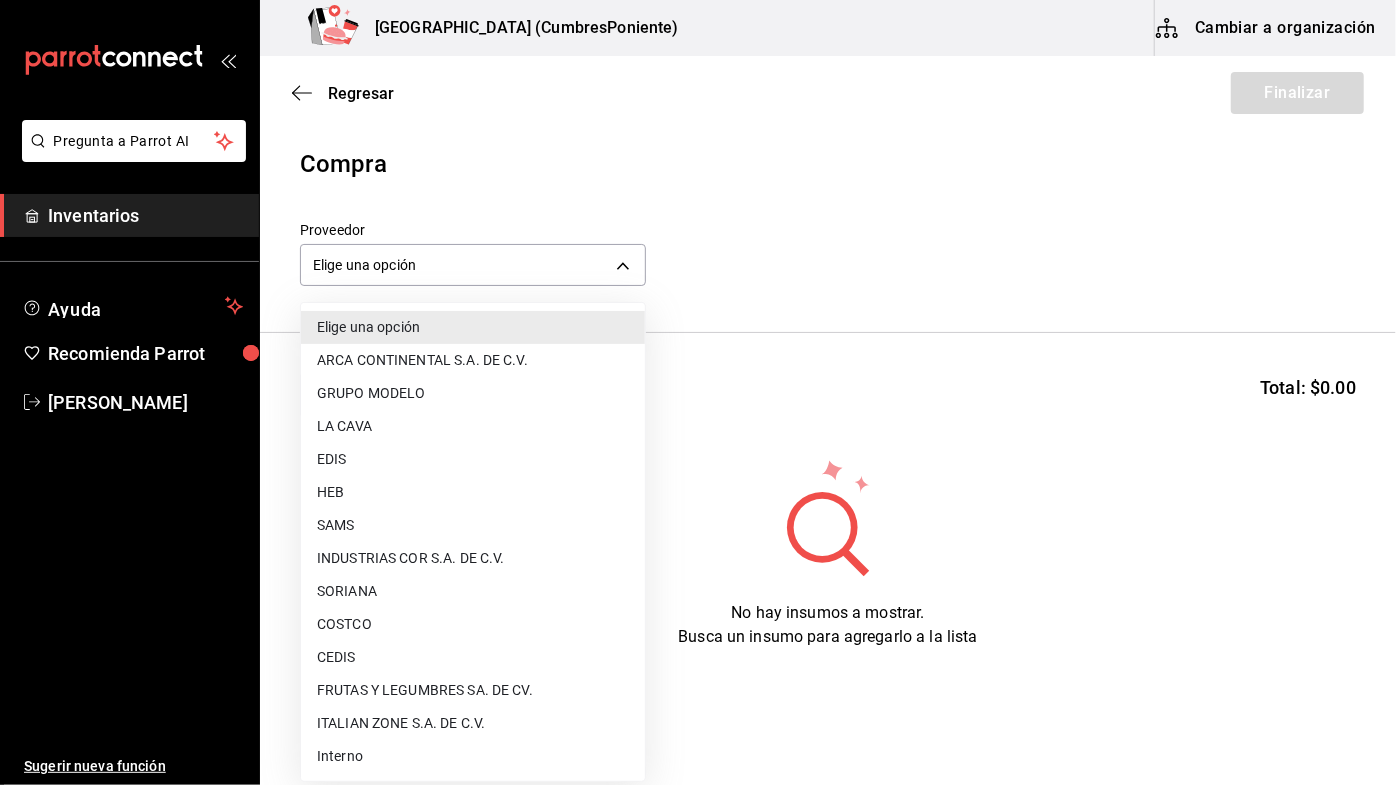 click on "CEDIS" at bounding box center (473, 657) 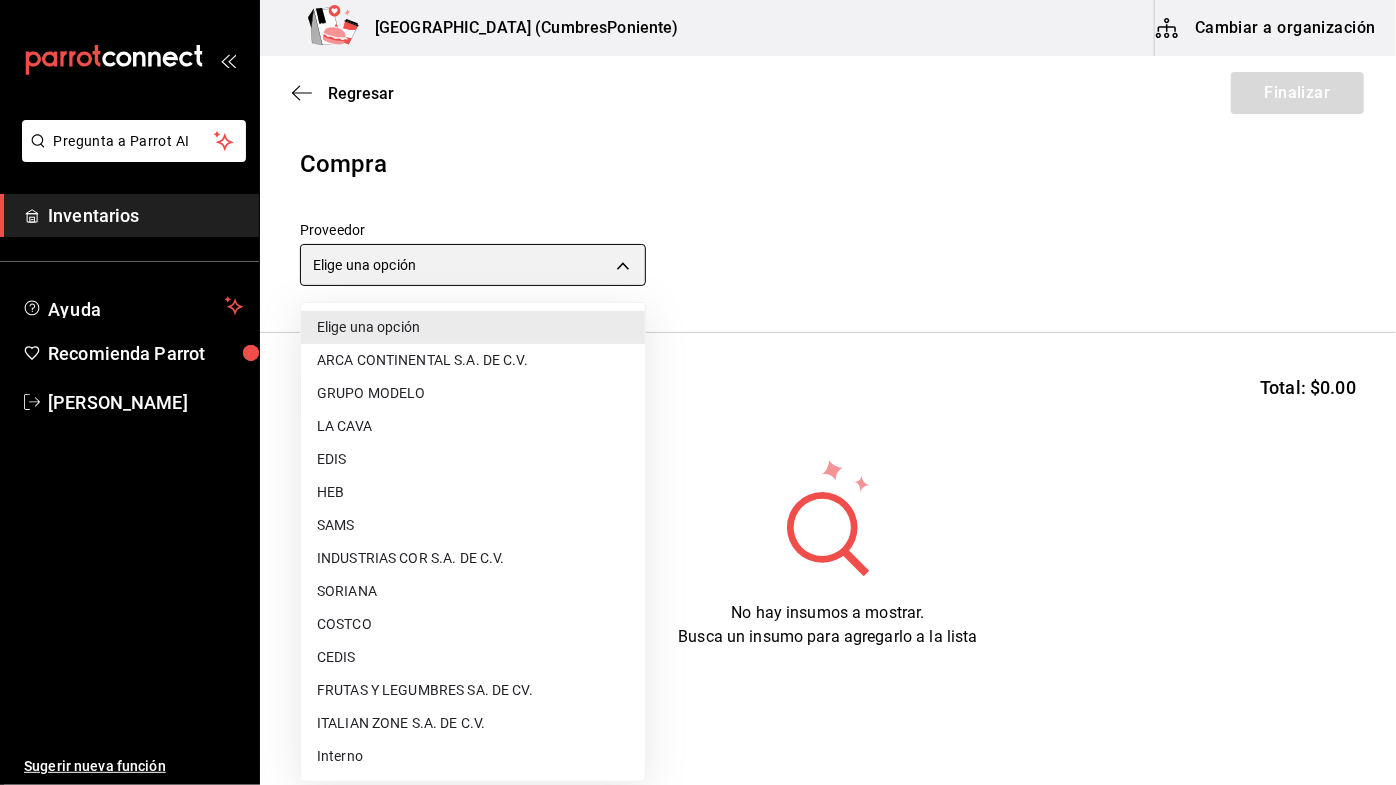 type on "8bbbf040-4be4-464d-a164-6baf154bd563" 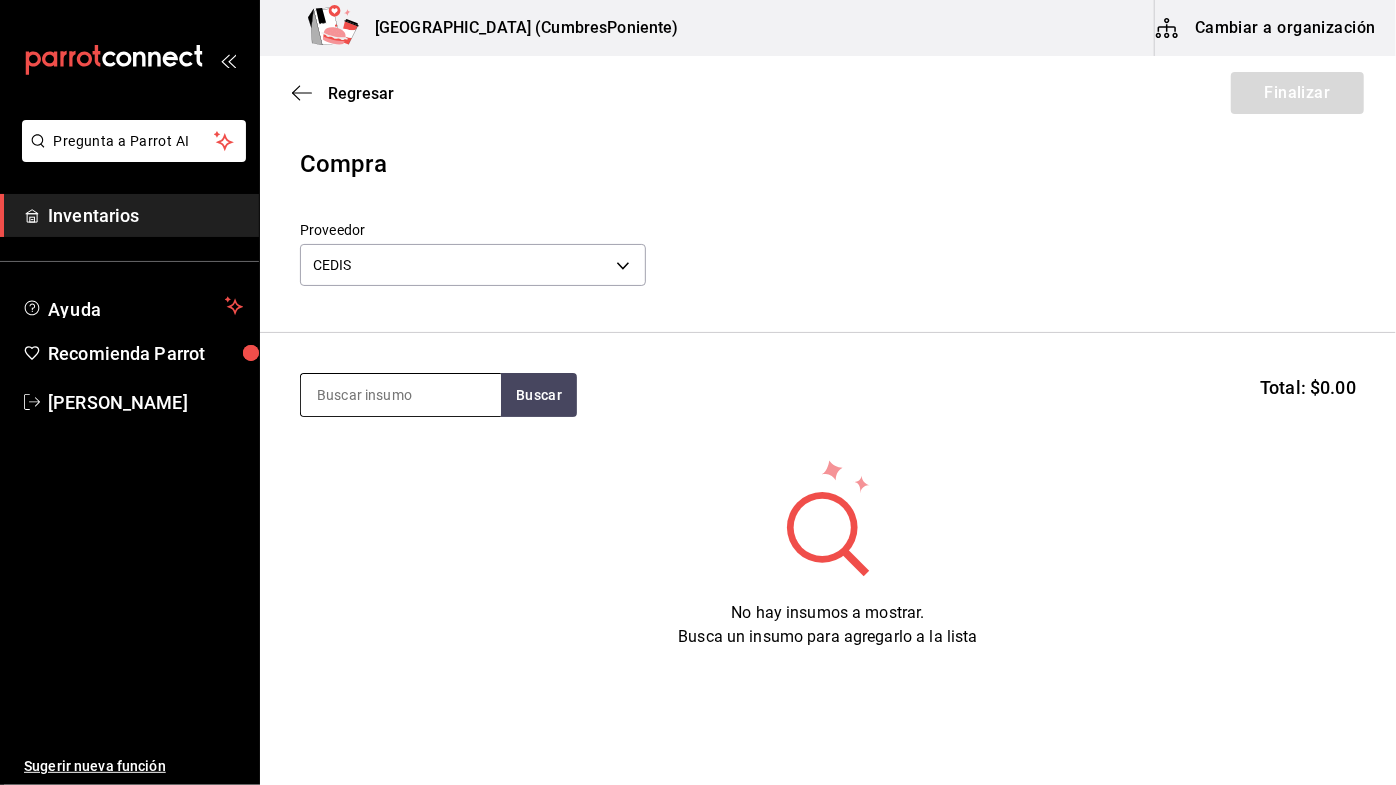 click at bounding box center [401, 395] 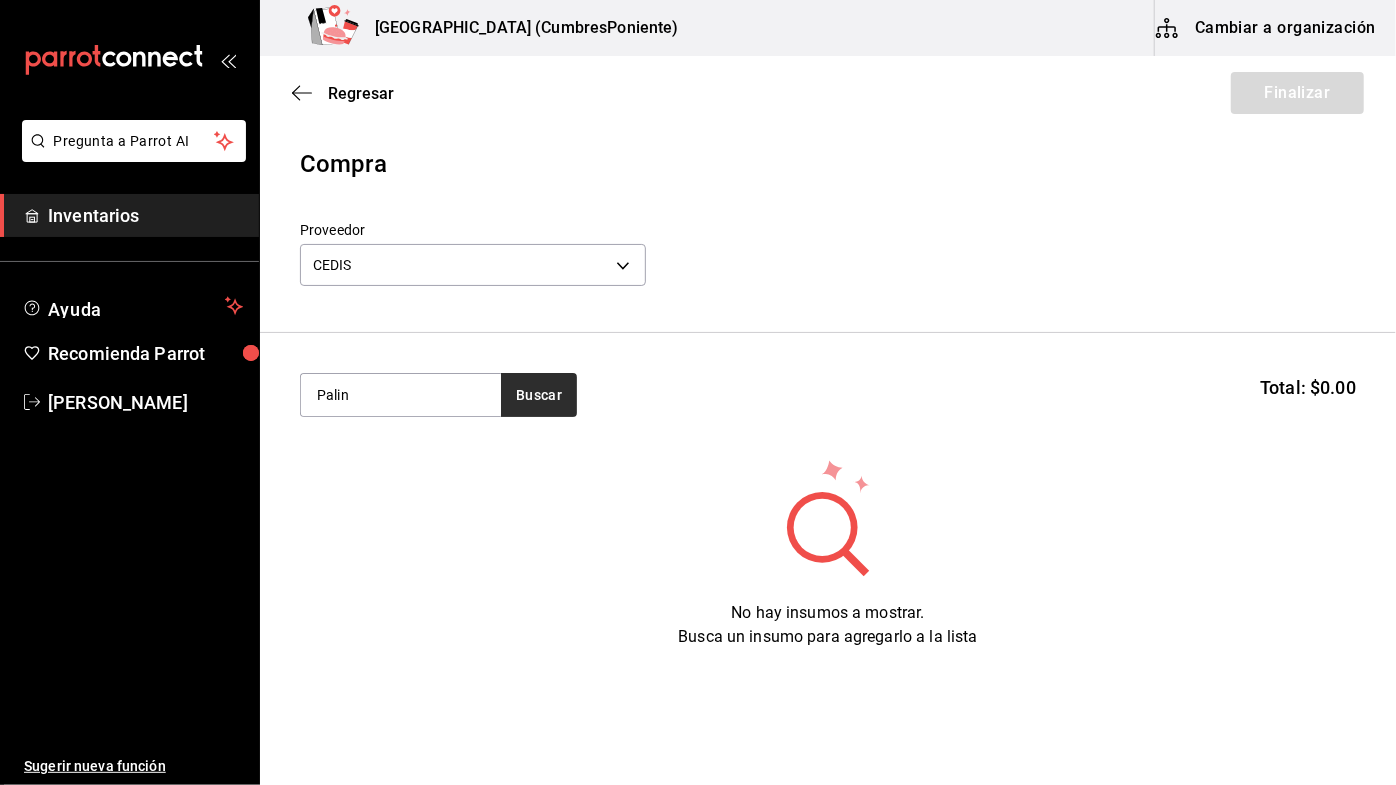 type on "Palin" 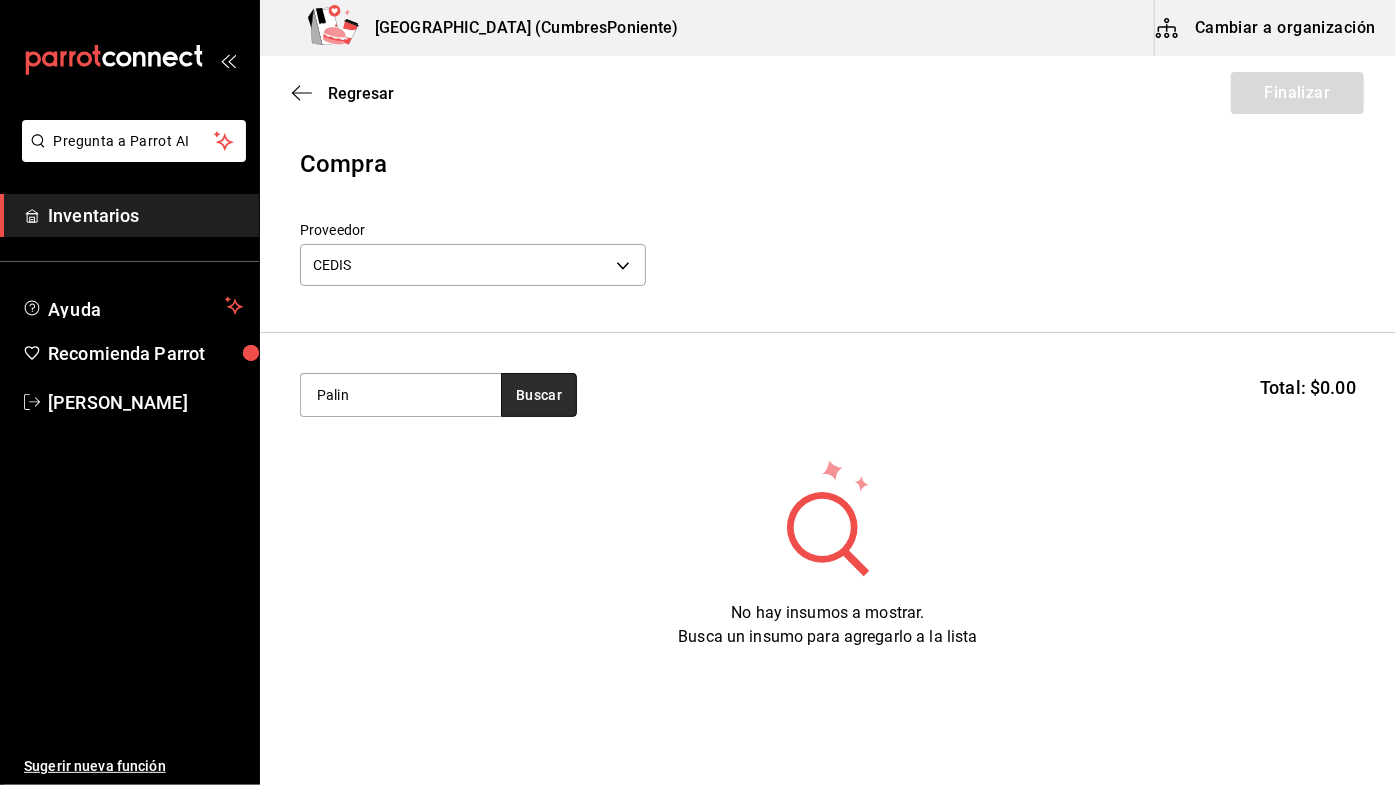 click on "Buscar" at bounding box center (539, 395) 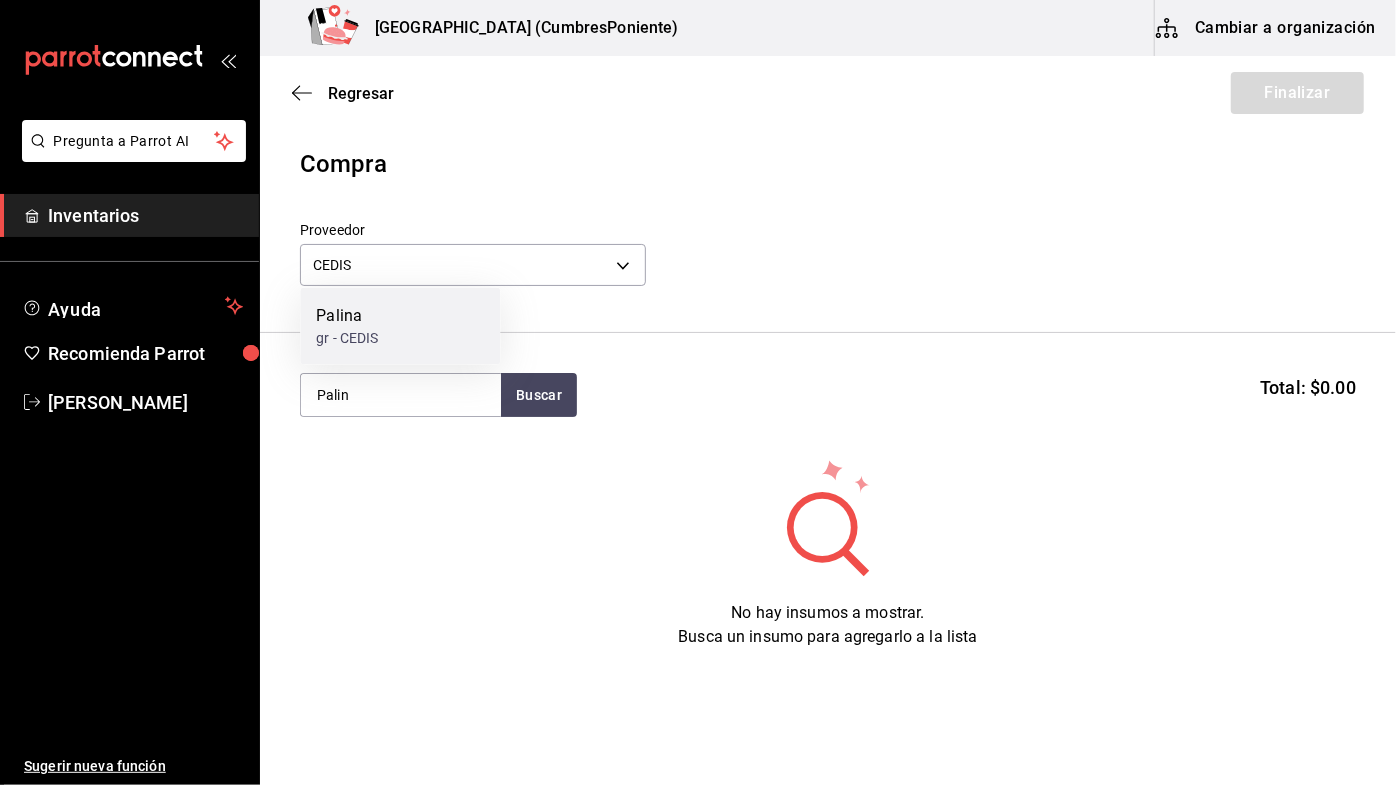 click on "Palina gr - CEDIS" at bounding box center [400, 326] 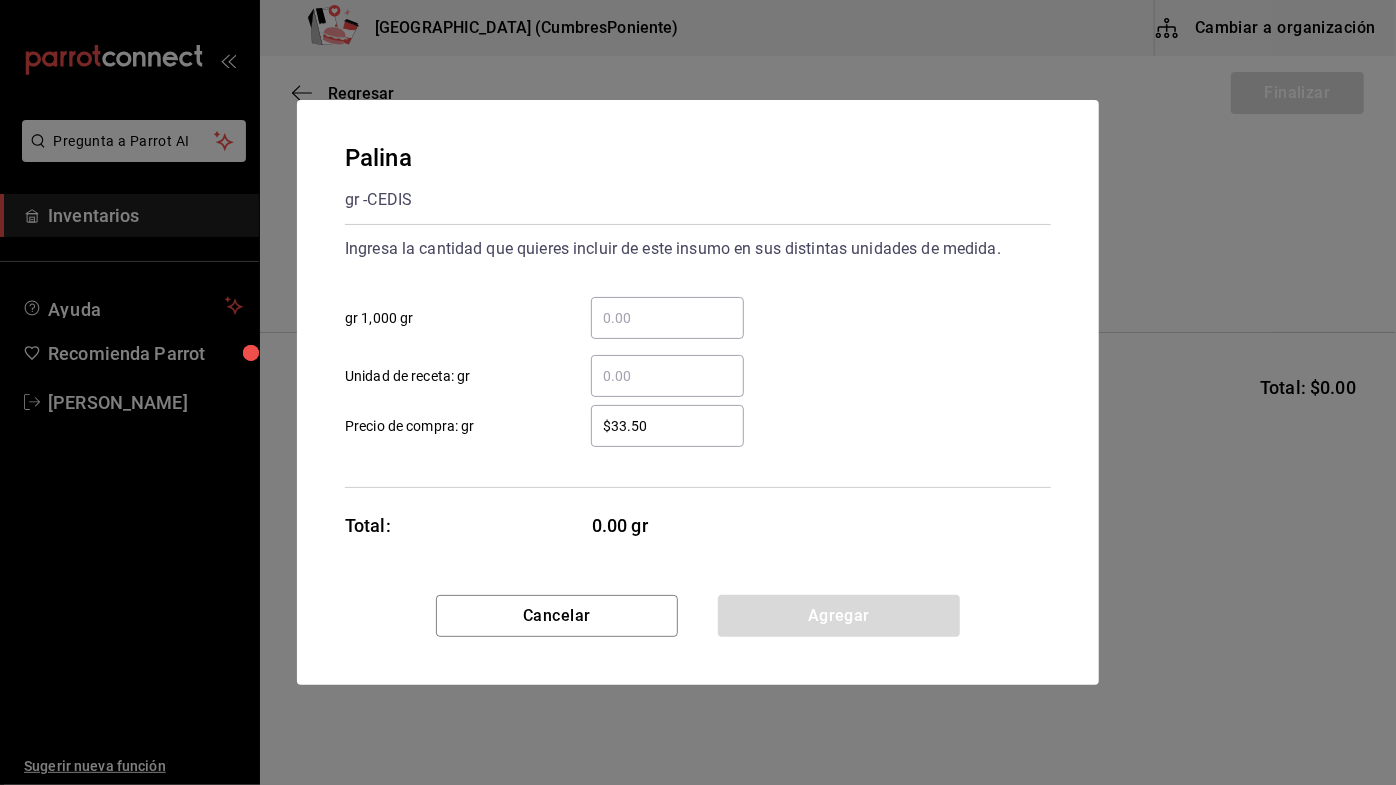 click on "​ gr 1,000 gr" at bounding box center [667, 318] 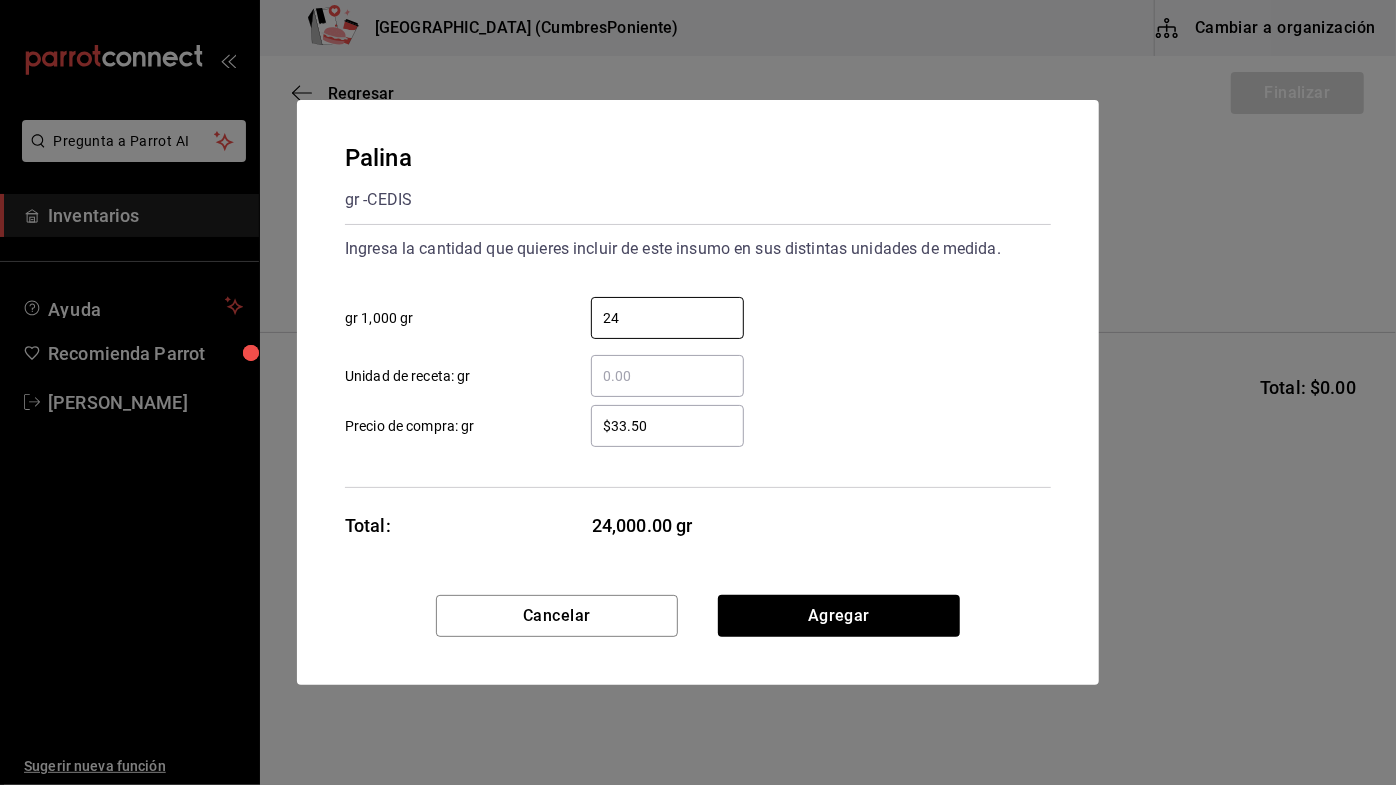 type on "24" 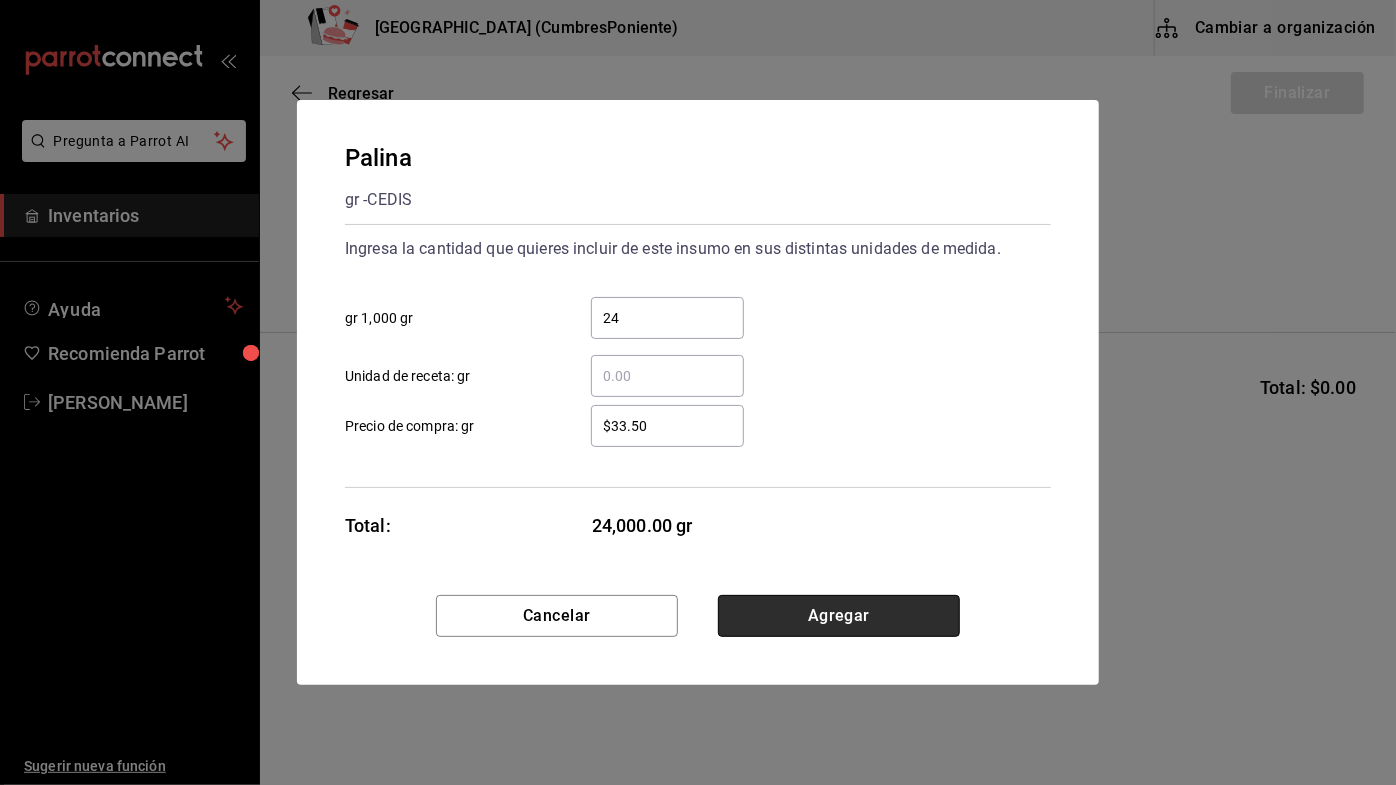 click on "Agregar" at bounding box center [839, 616] 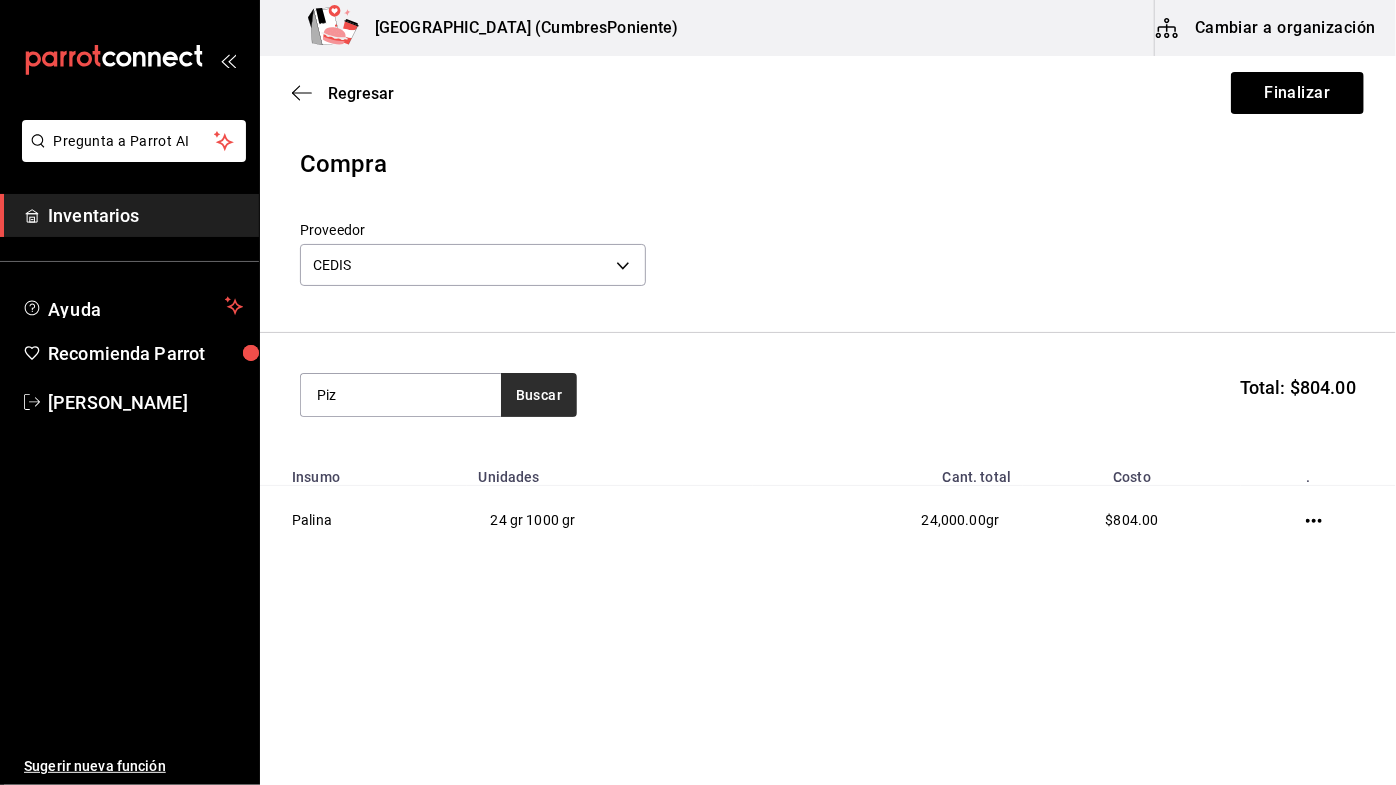 type on "Piz" 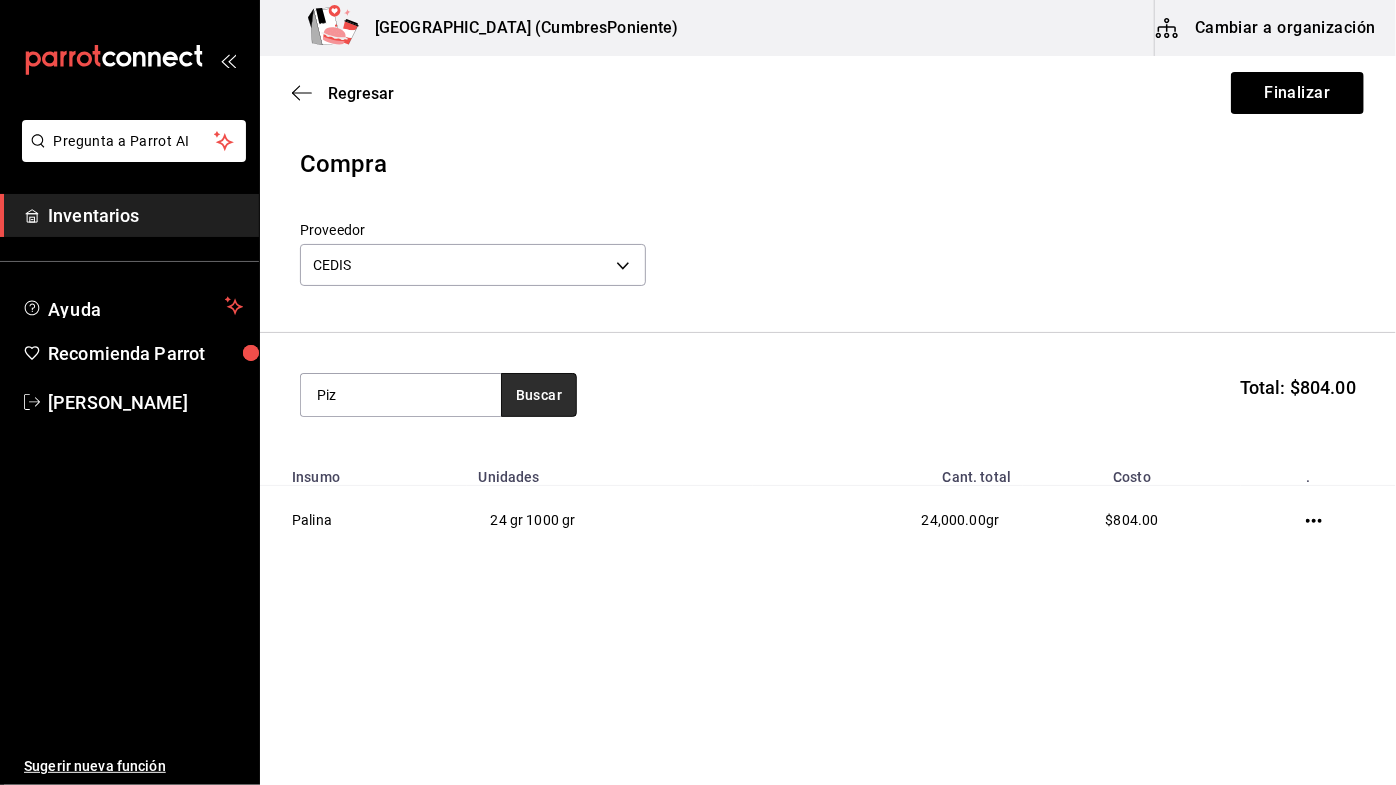 click on "Buscar" at bounding box center [539, 395] 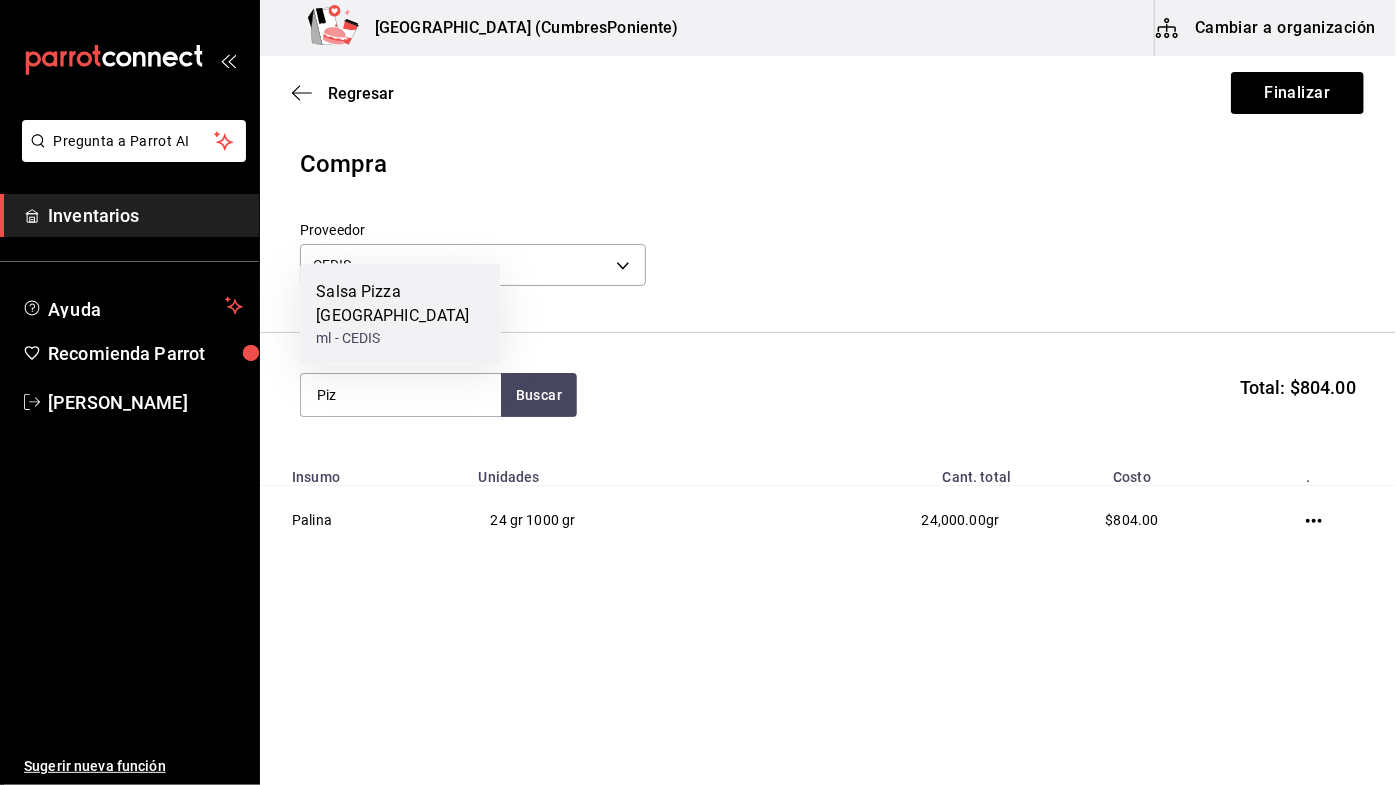 click on "Salsa Pizza [GEOGRAPHIC_DATA]" at bounding box center [400, 304] 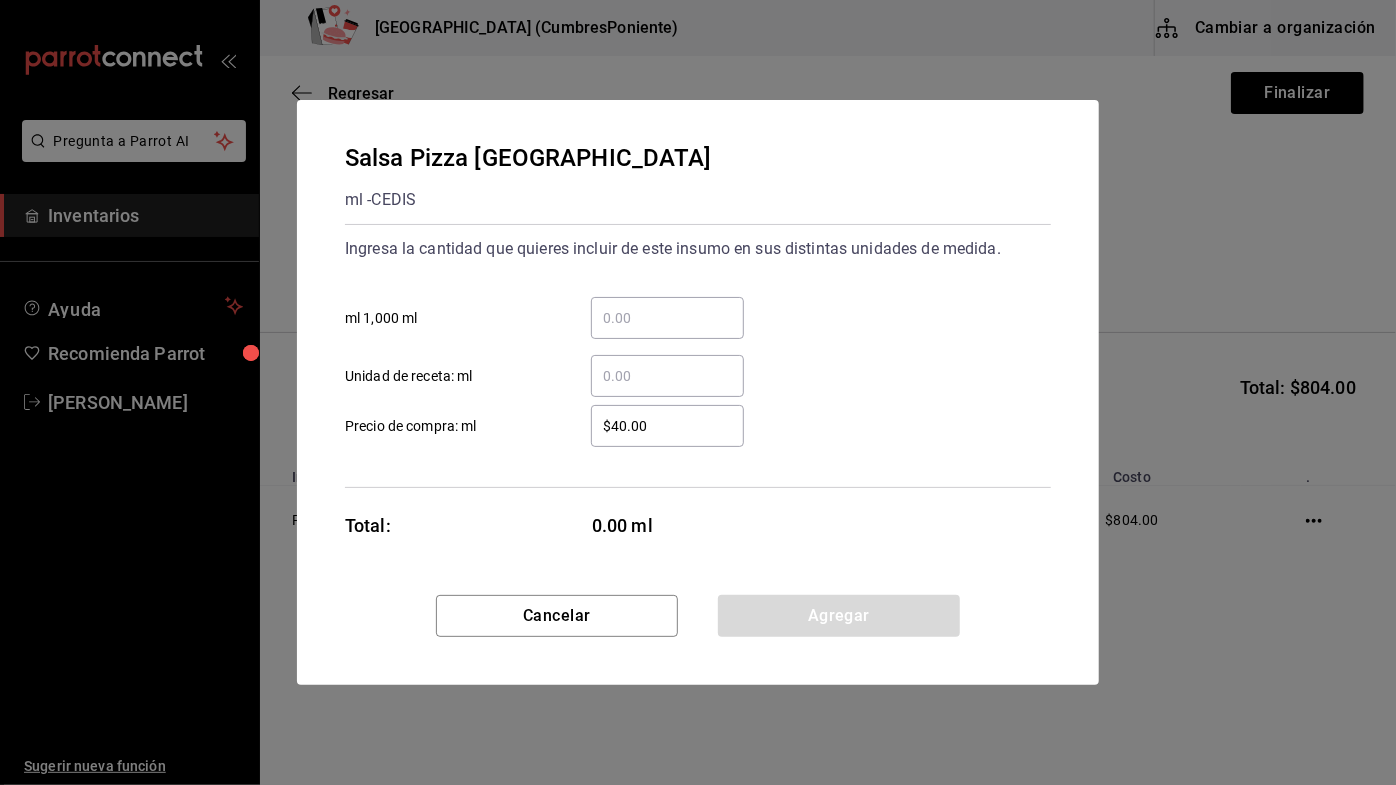 click on "​ ml 1,000 ml" at bounding box center (667, 318) 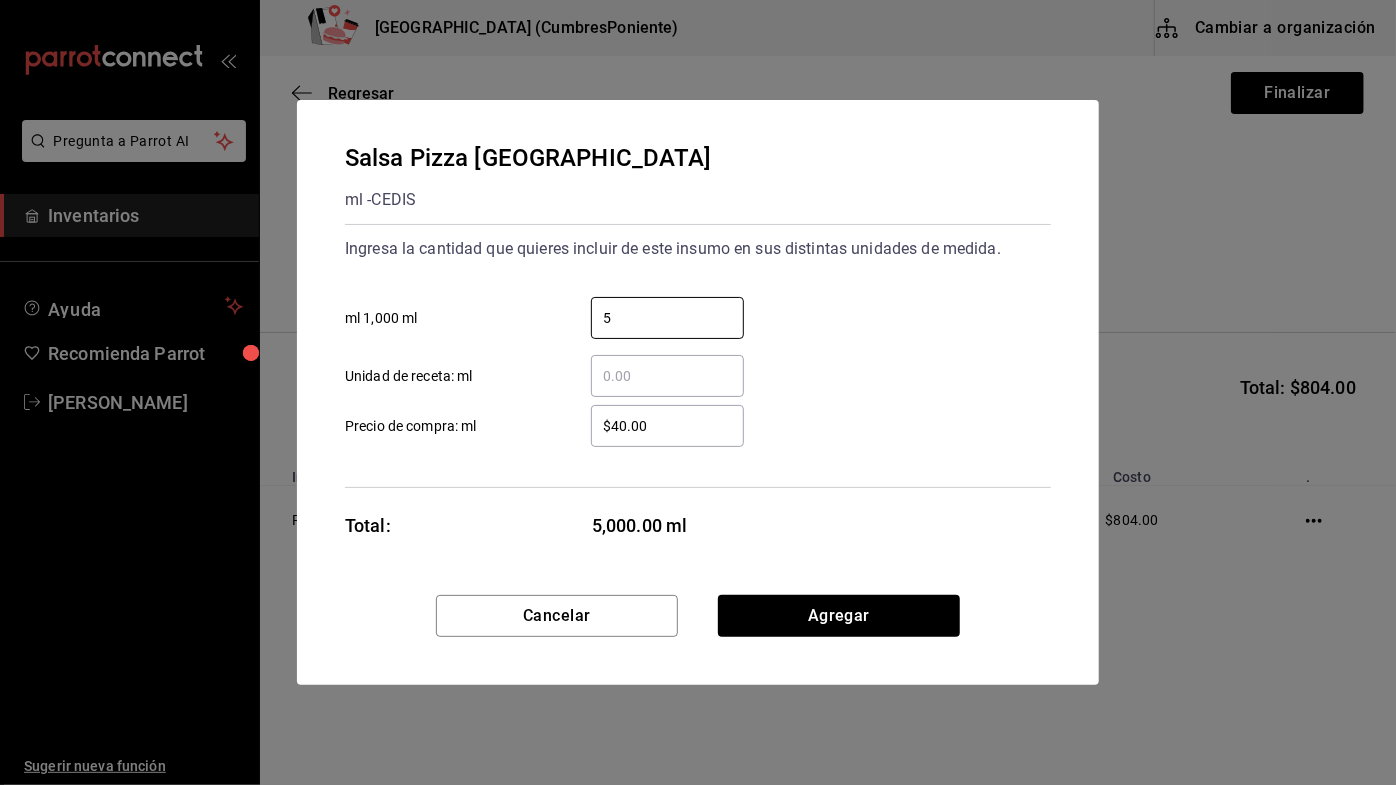 type on "5" 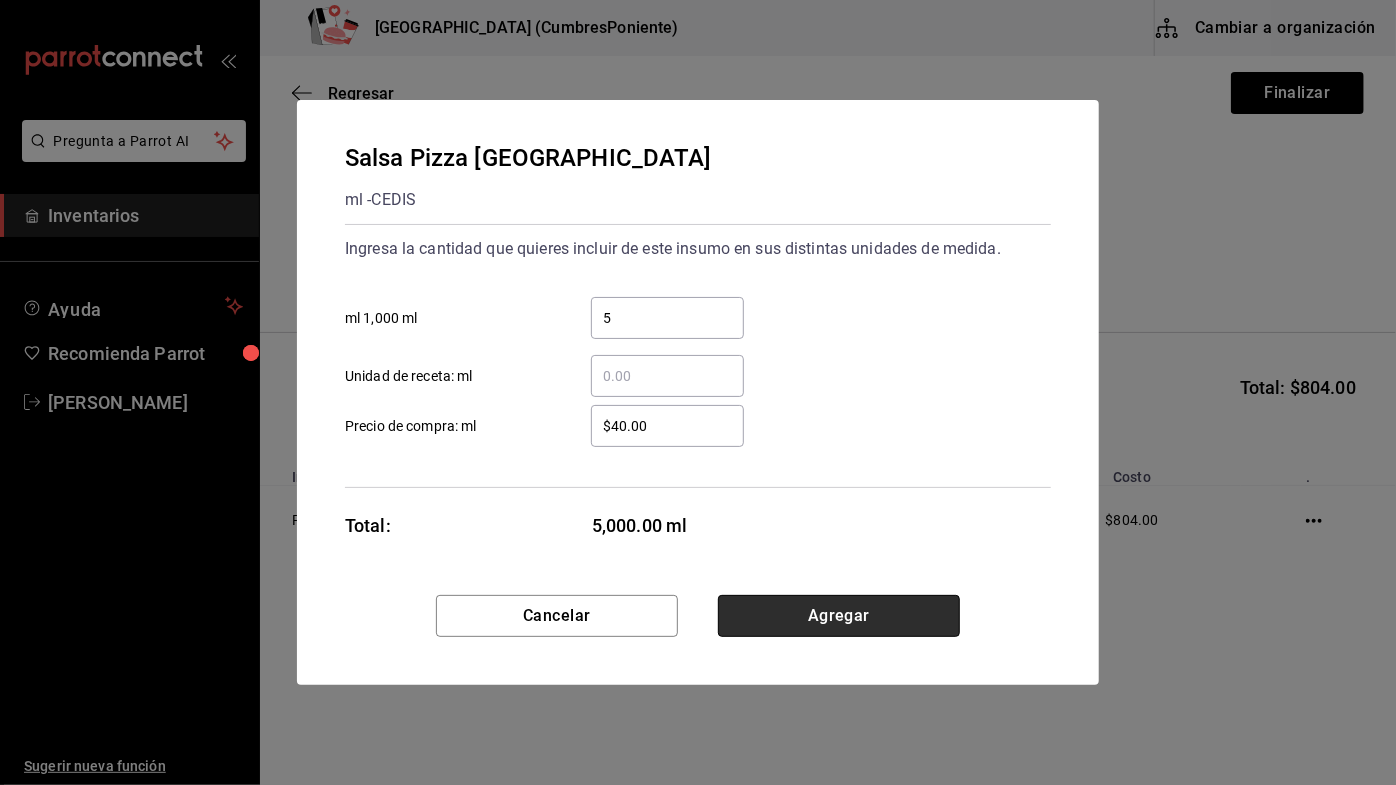 click on "Agregar" at bounding box center (839, 616) 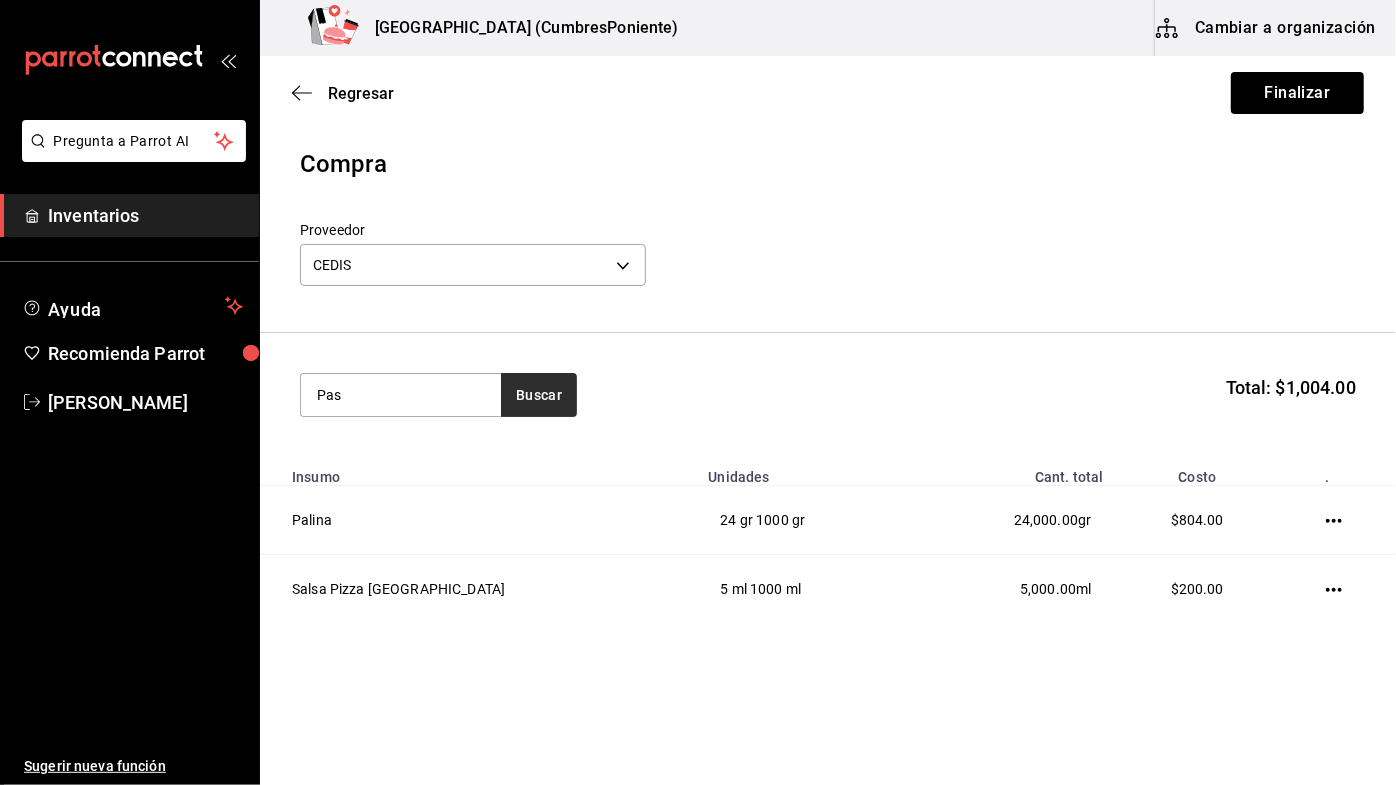 type on "Pas" 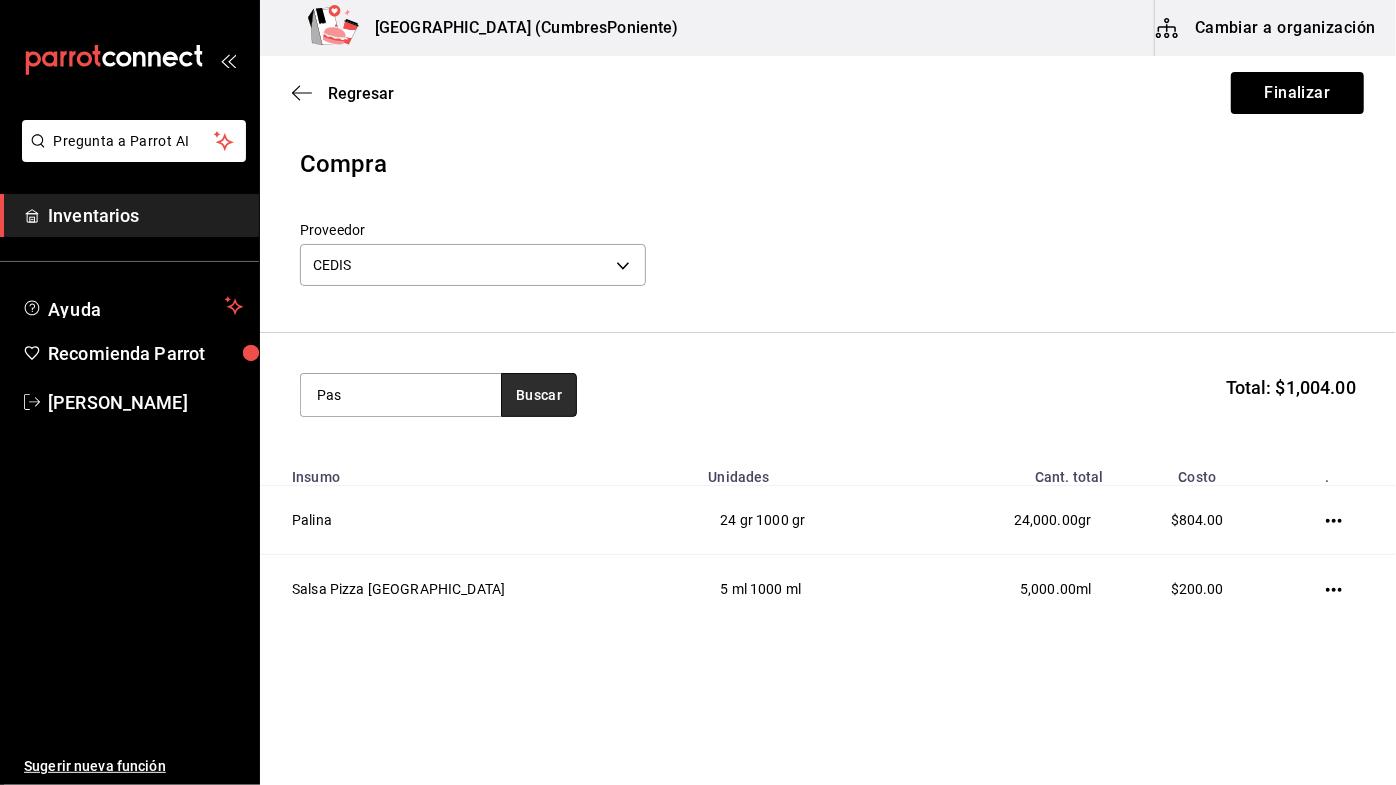 click on "Buscar" at bounding box center [539, 395] 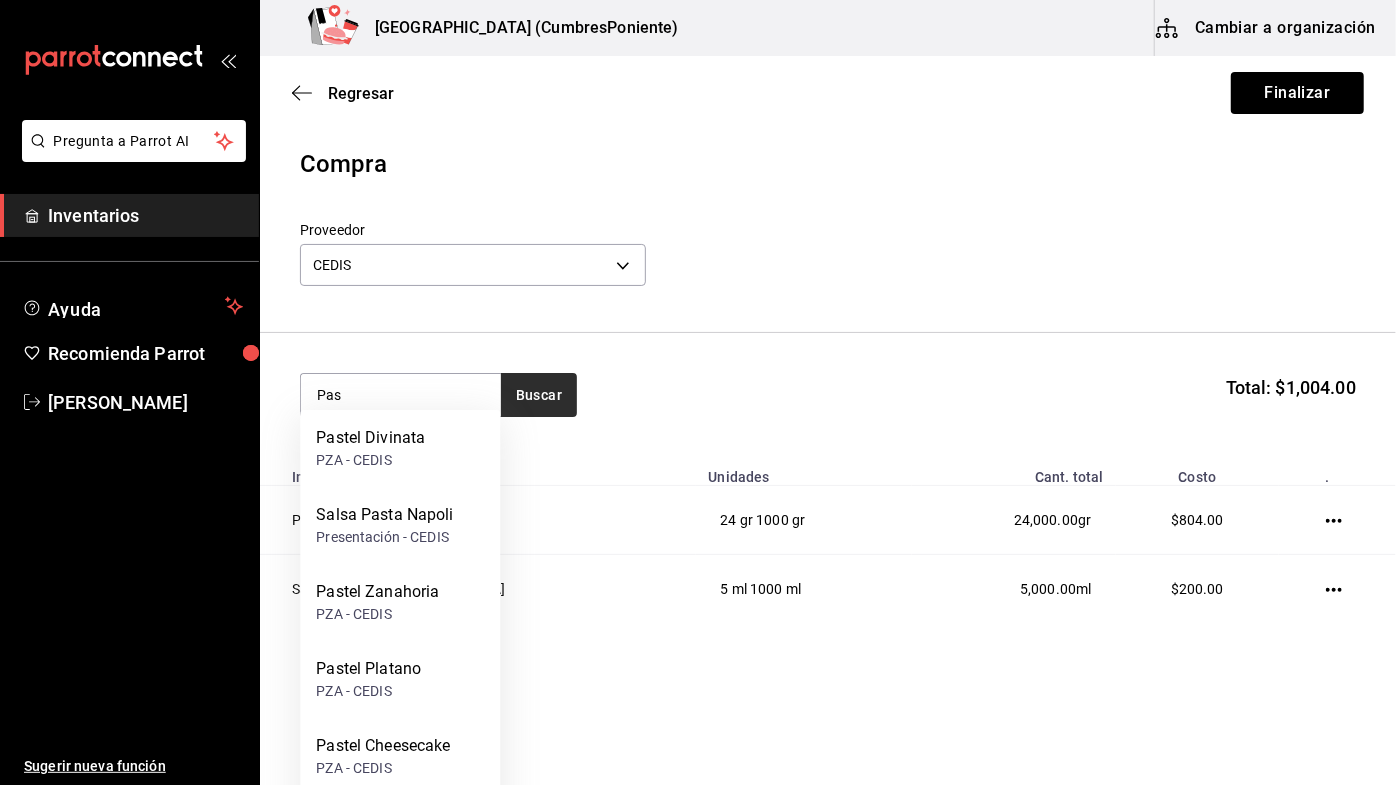 scroll, scrollTop: 14, scrollLeft: 0, axis: vertical 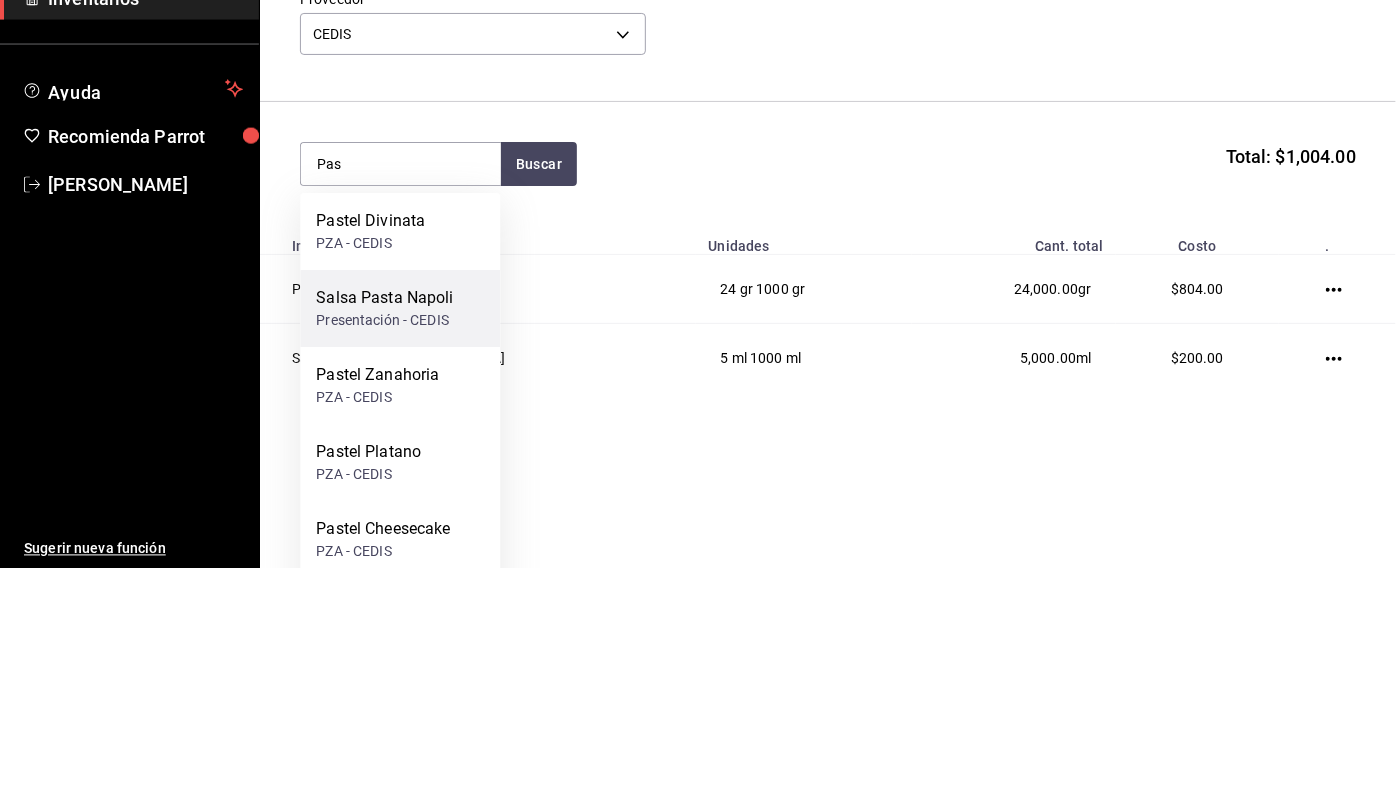 click on "Salsa Pasta Napoli" at bounding box center (384, 515) 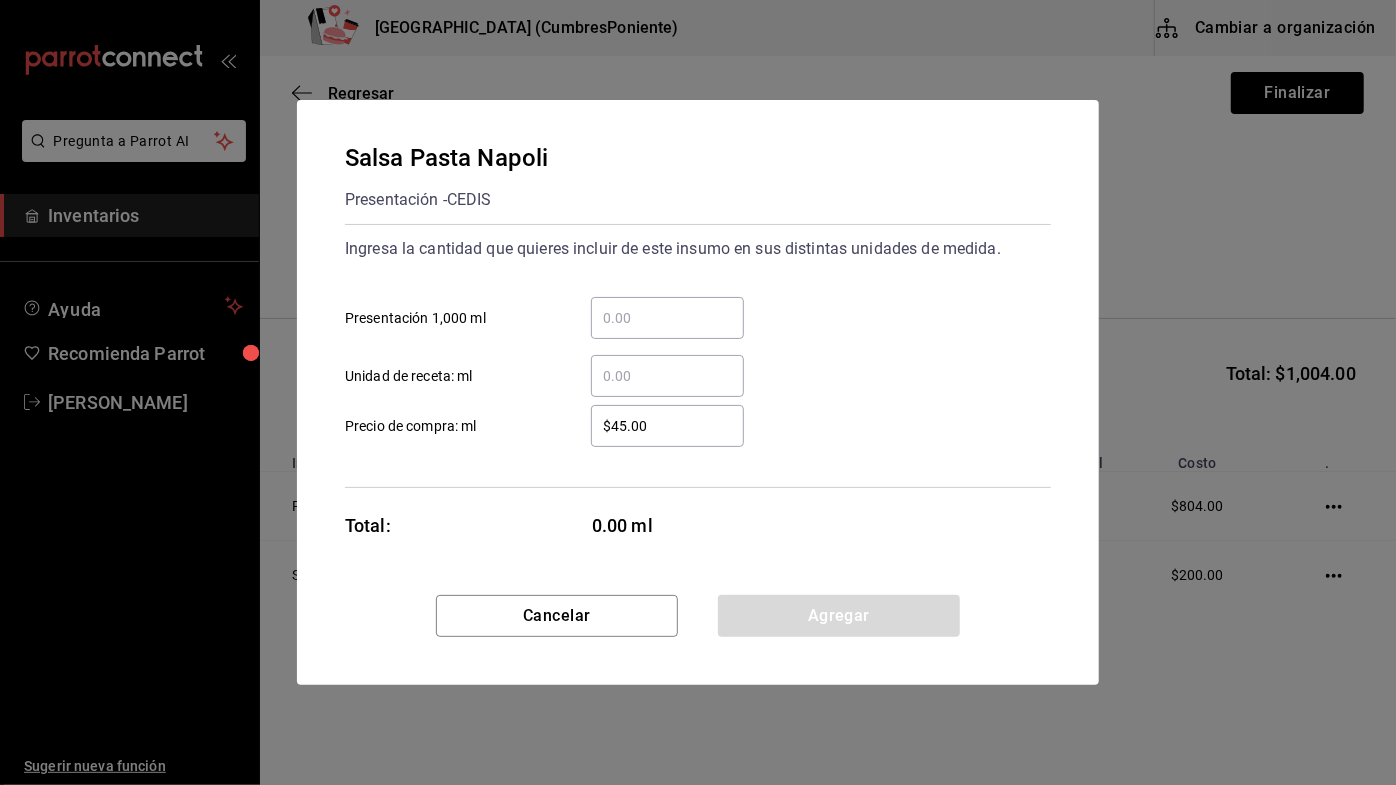 click on "​ Presentación 1,000 ml" at bounding box center (667, 318) 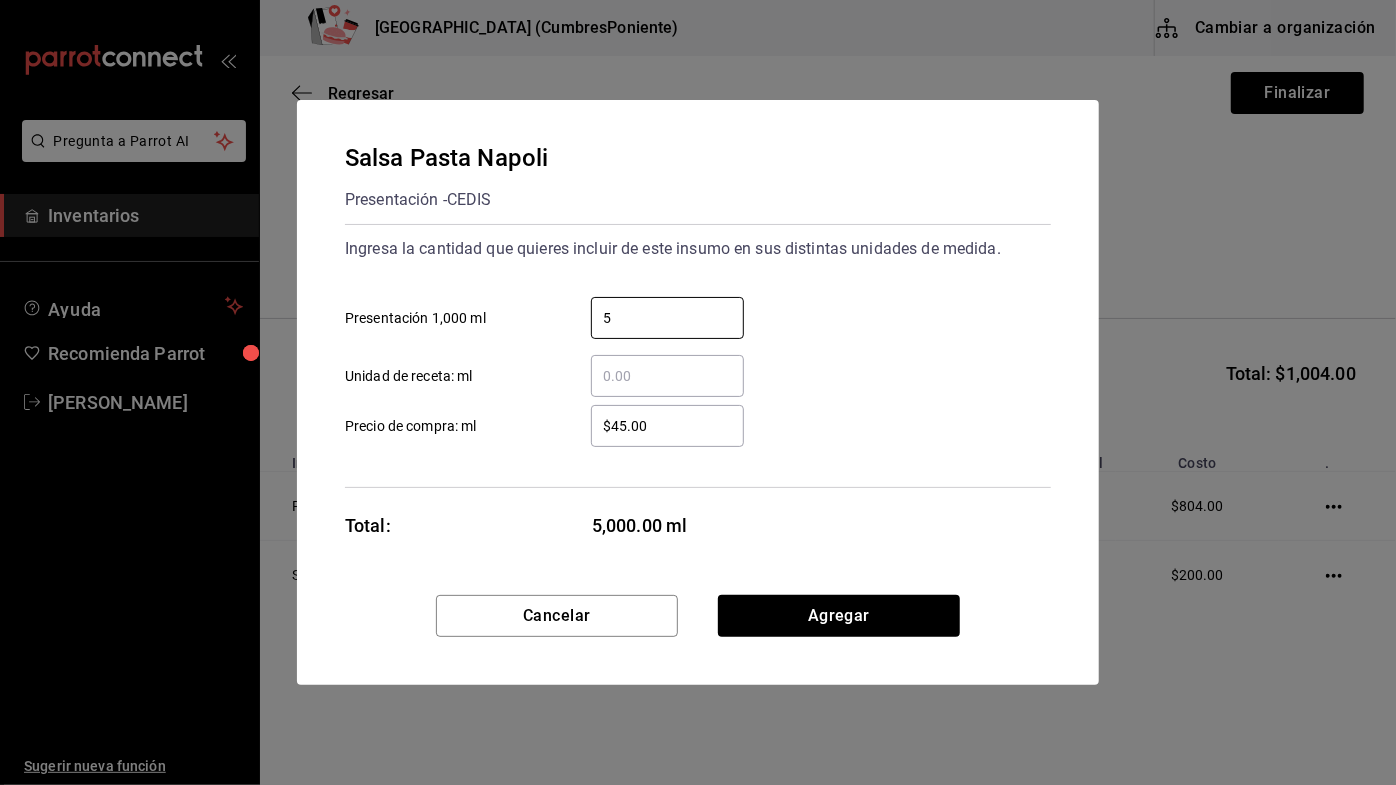 type on "5" 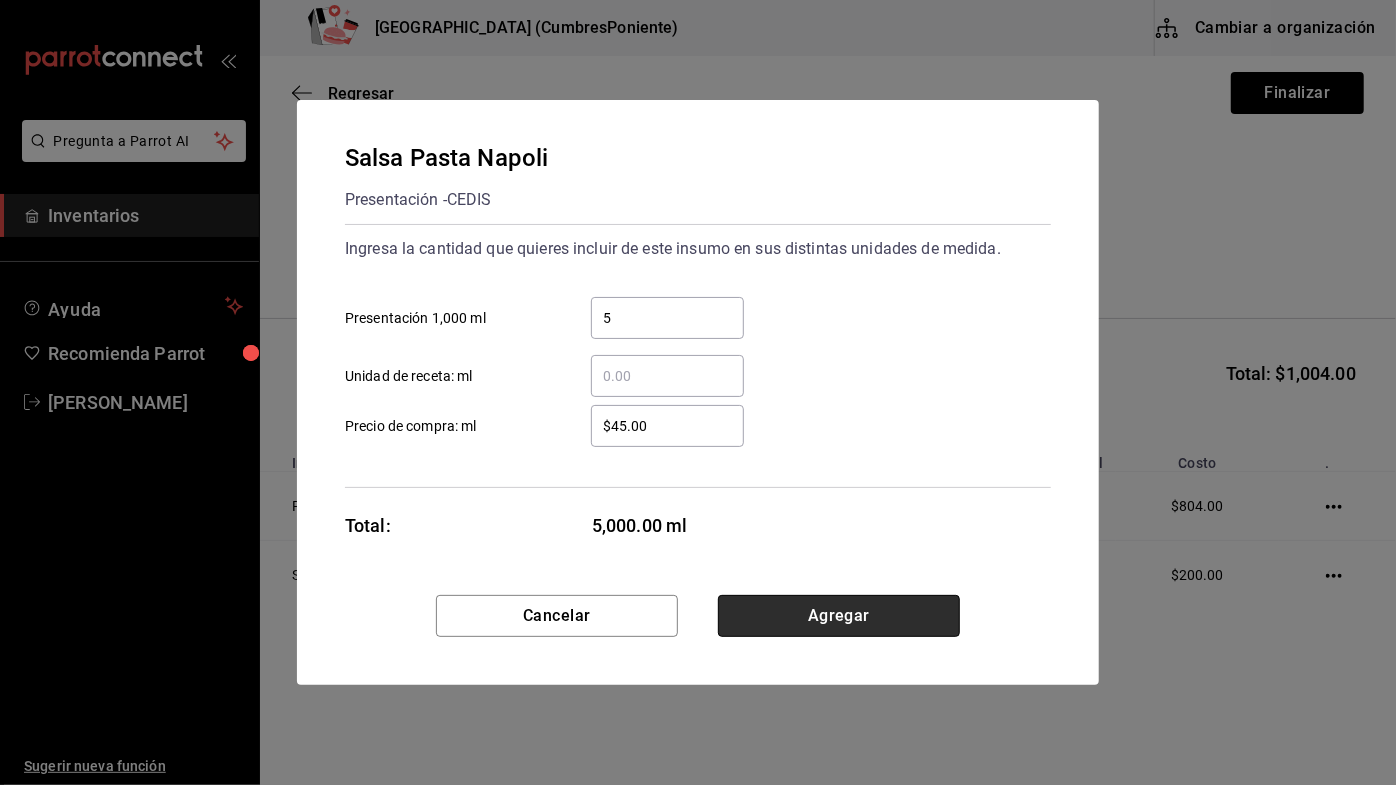 click on "Agregar" at bounding box center [839, 616] 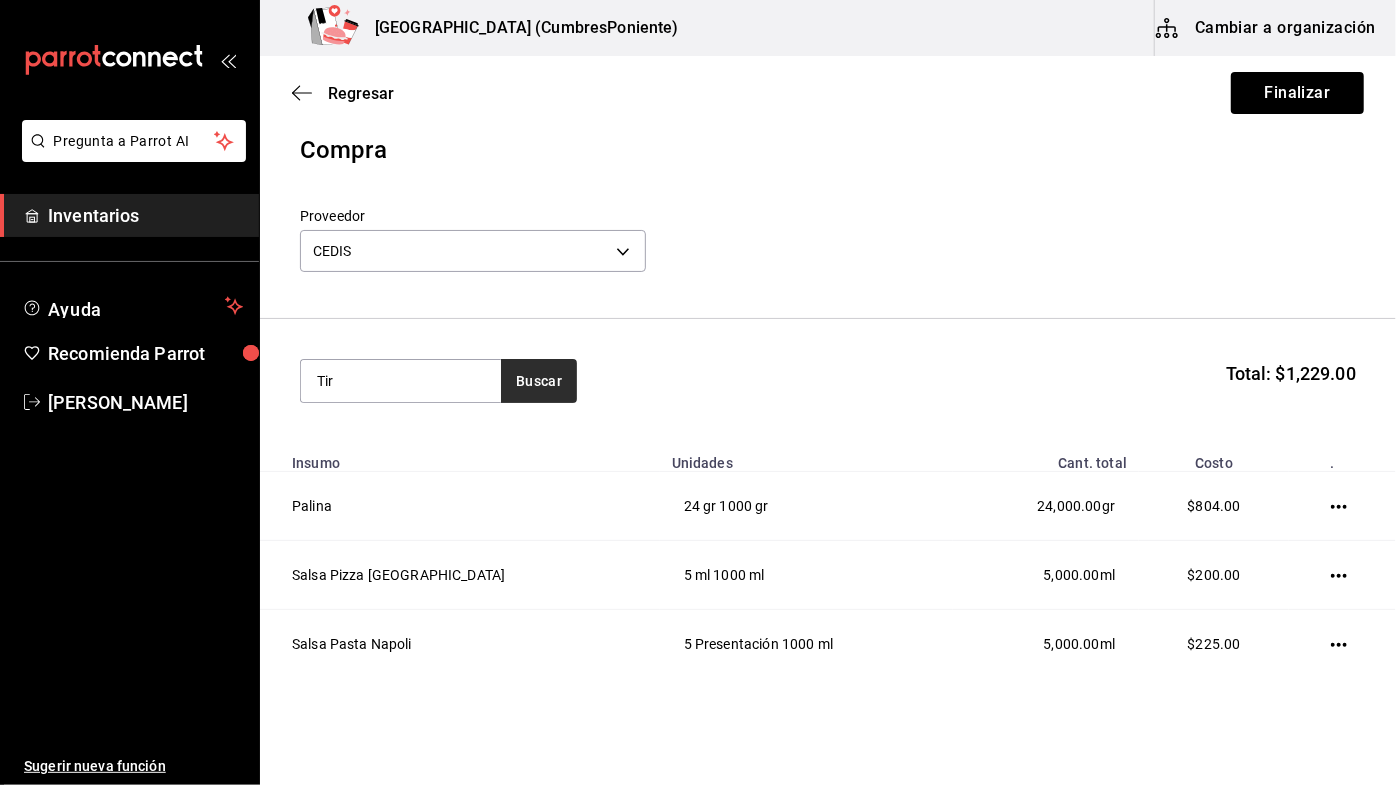 type on "Tir" 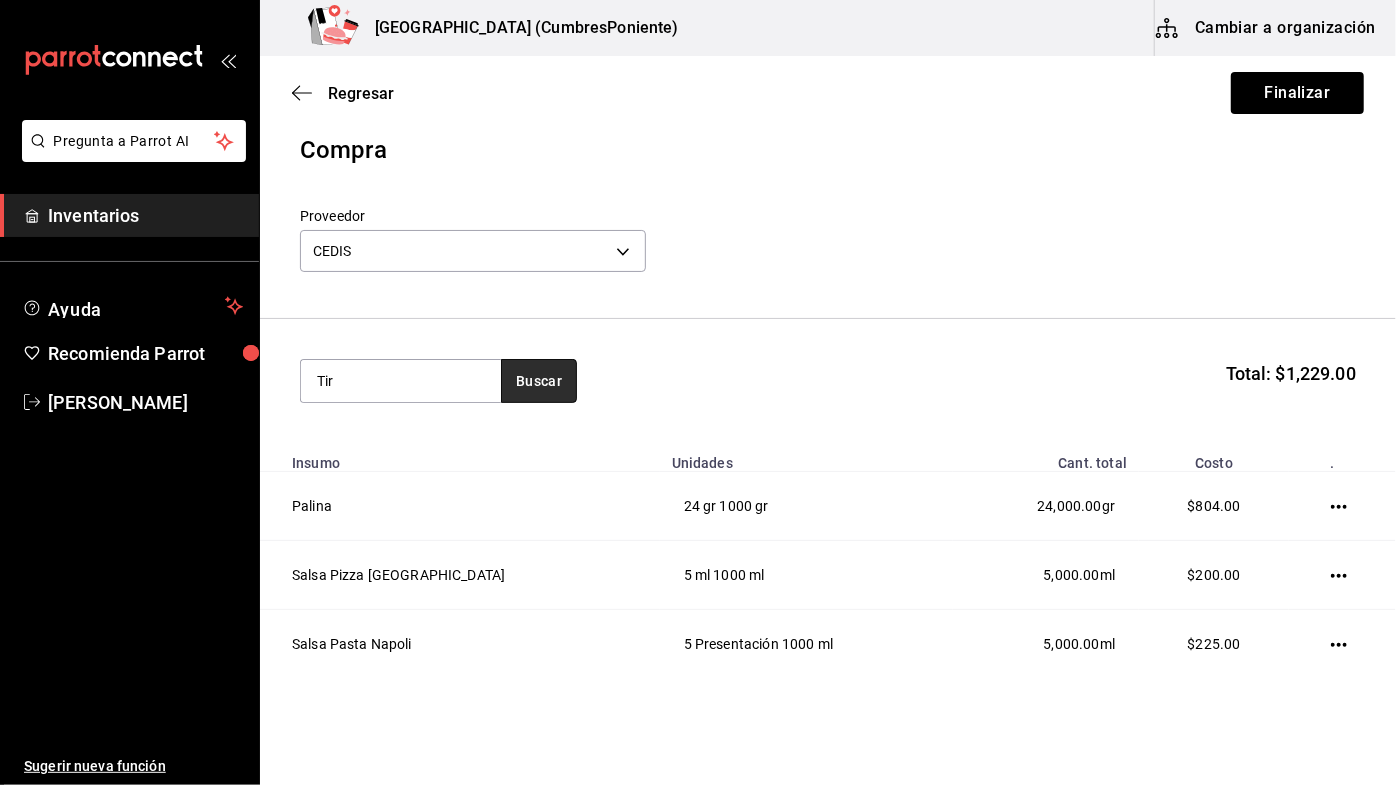 click on "Buscar" at bounding box center [539, 381] 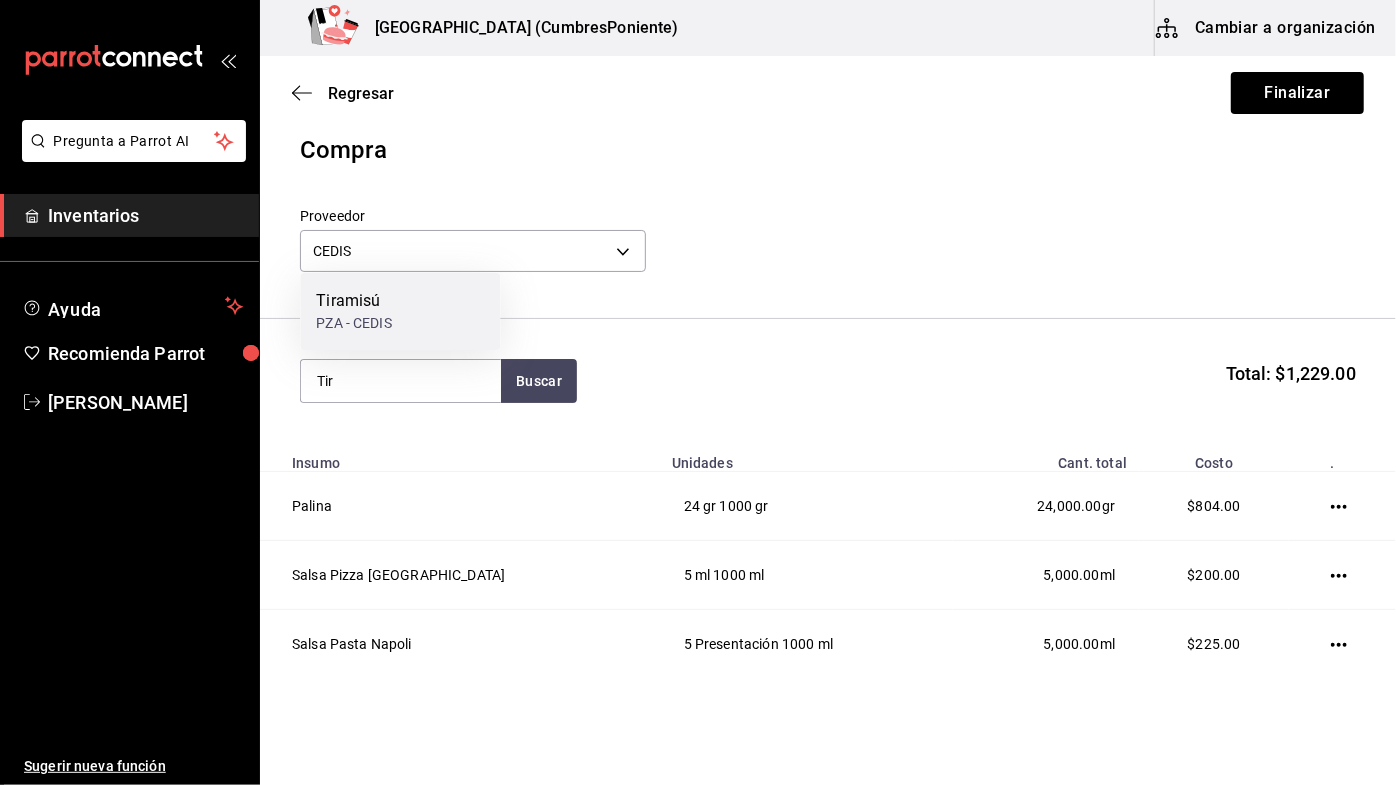 click on "Tiramisú PZA - CEDIS" at bounding box center (400, 311) 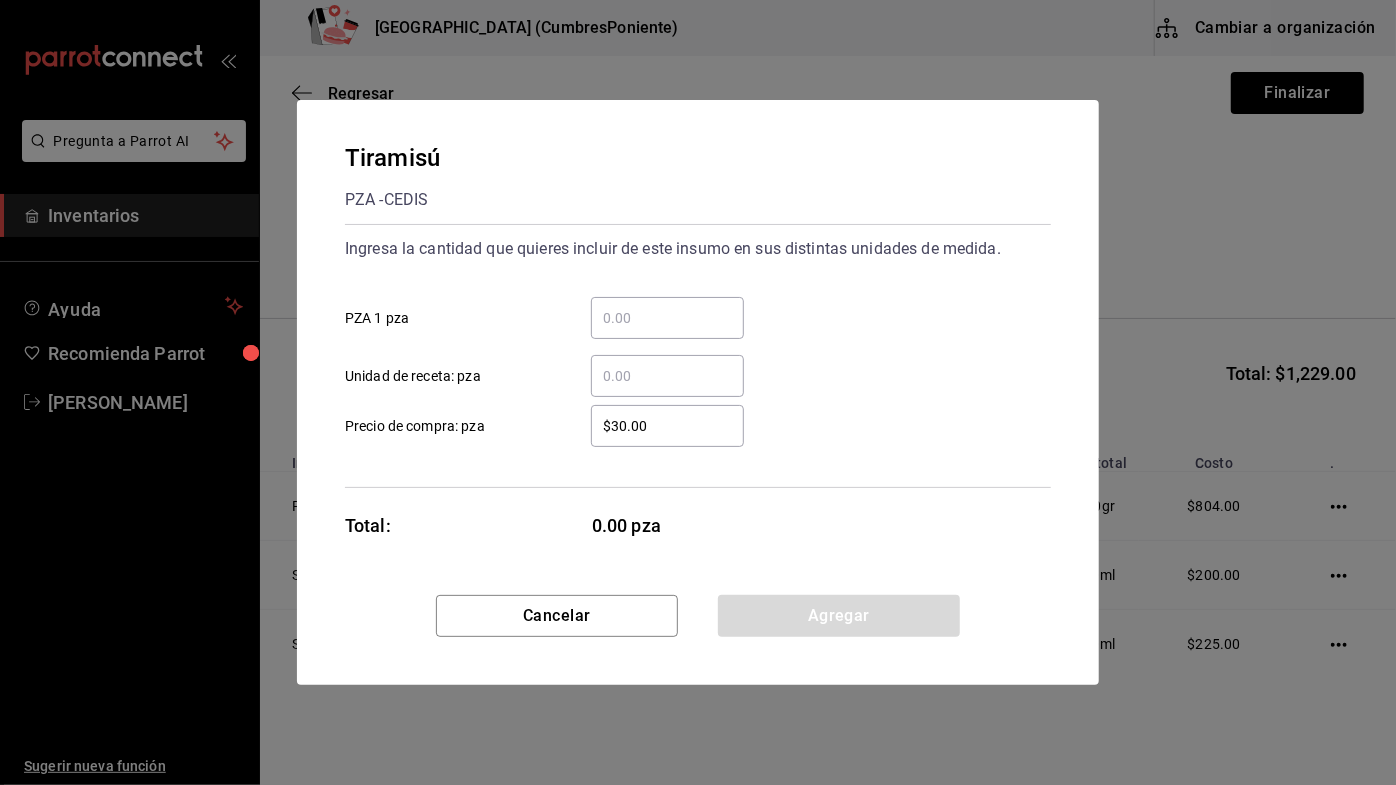 click on "​ PZA 1 pza" at bounding box center (667, 318) 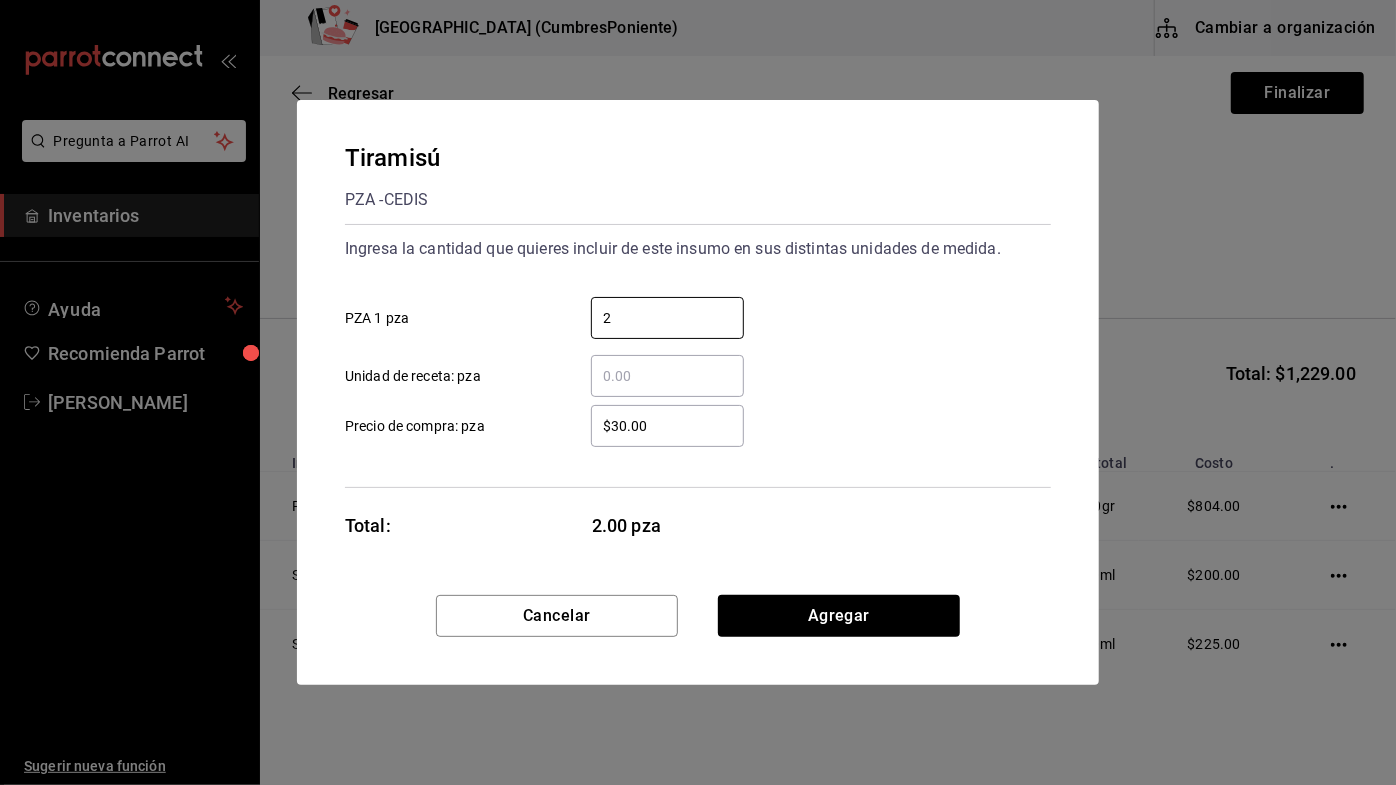 type on "2" 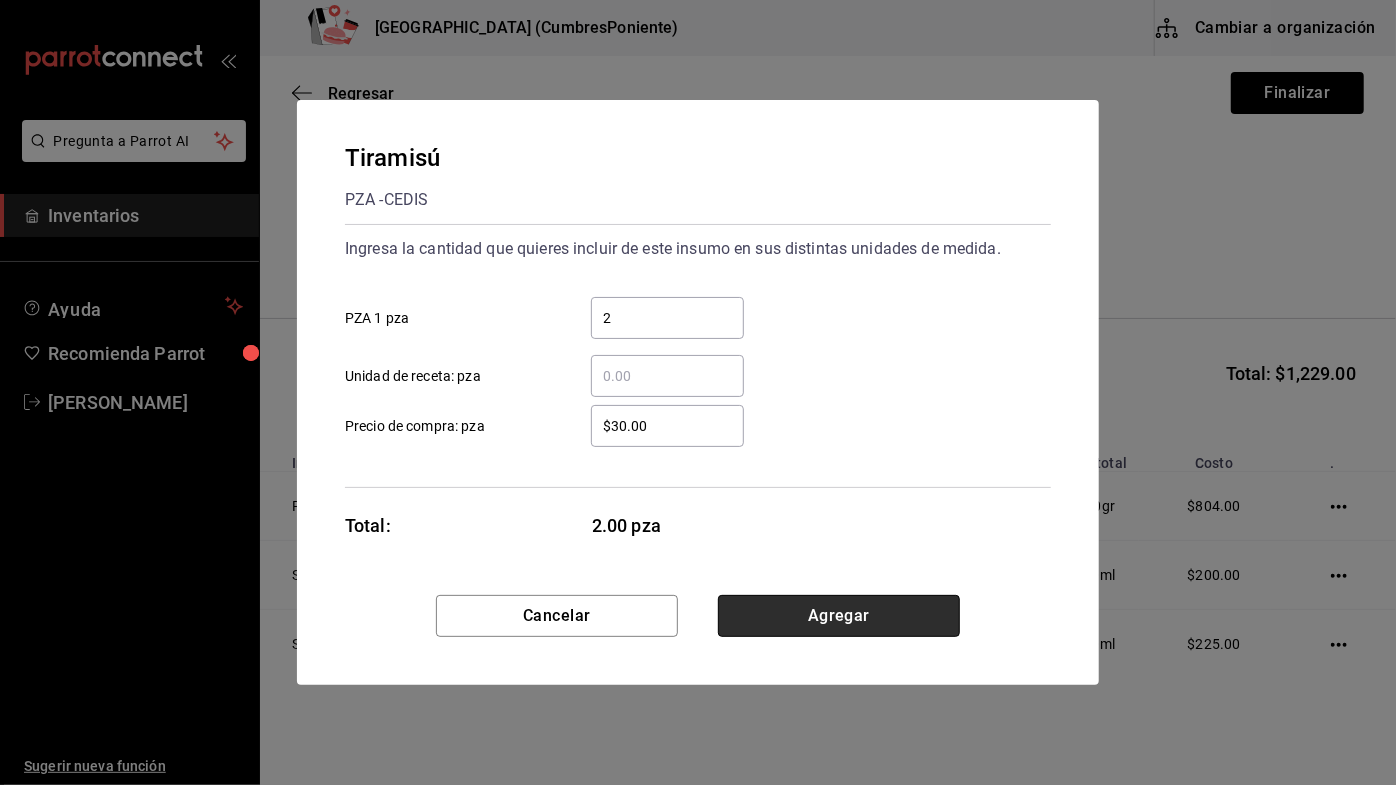 click on "Agregar" at bounding box center [839, 616] 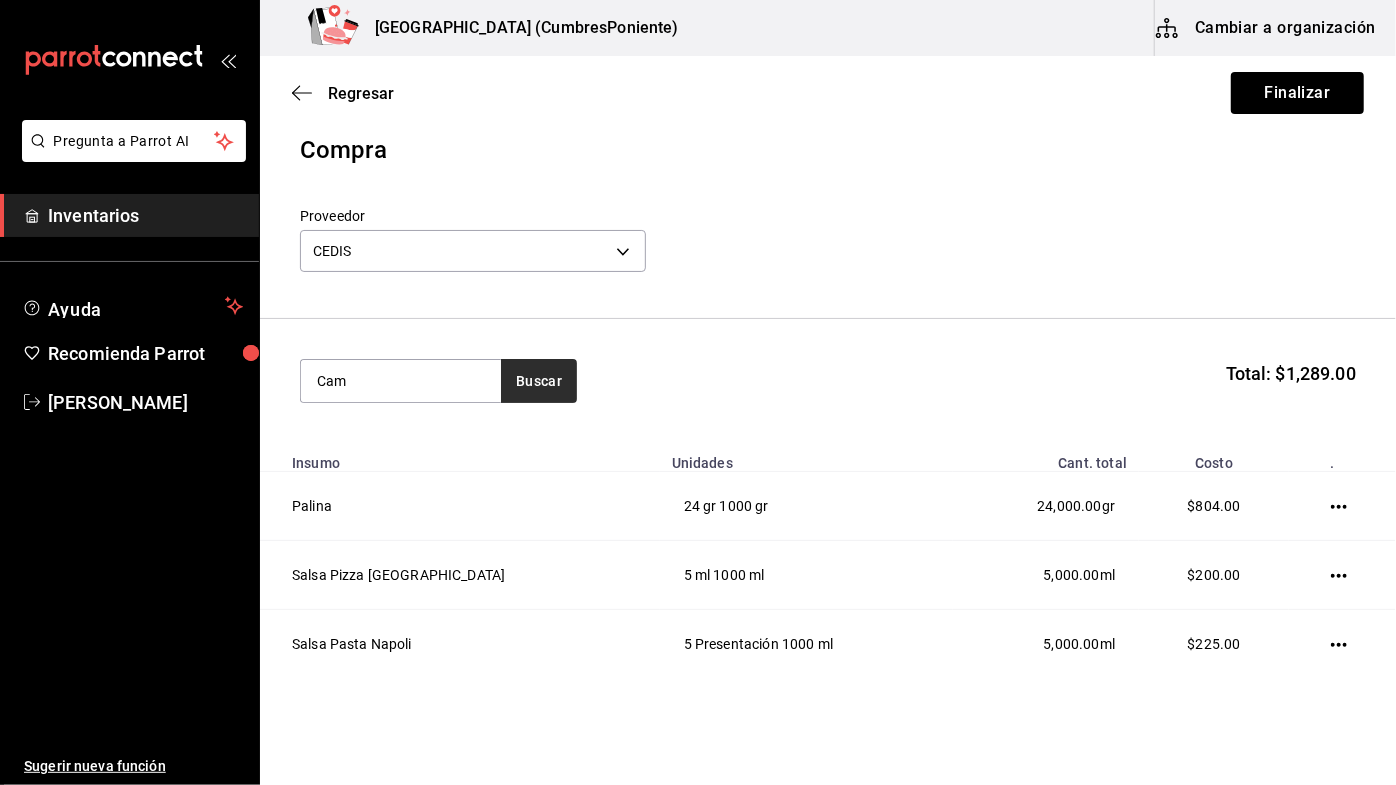 type on "Cam" 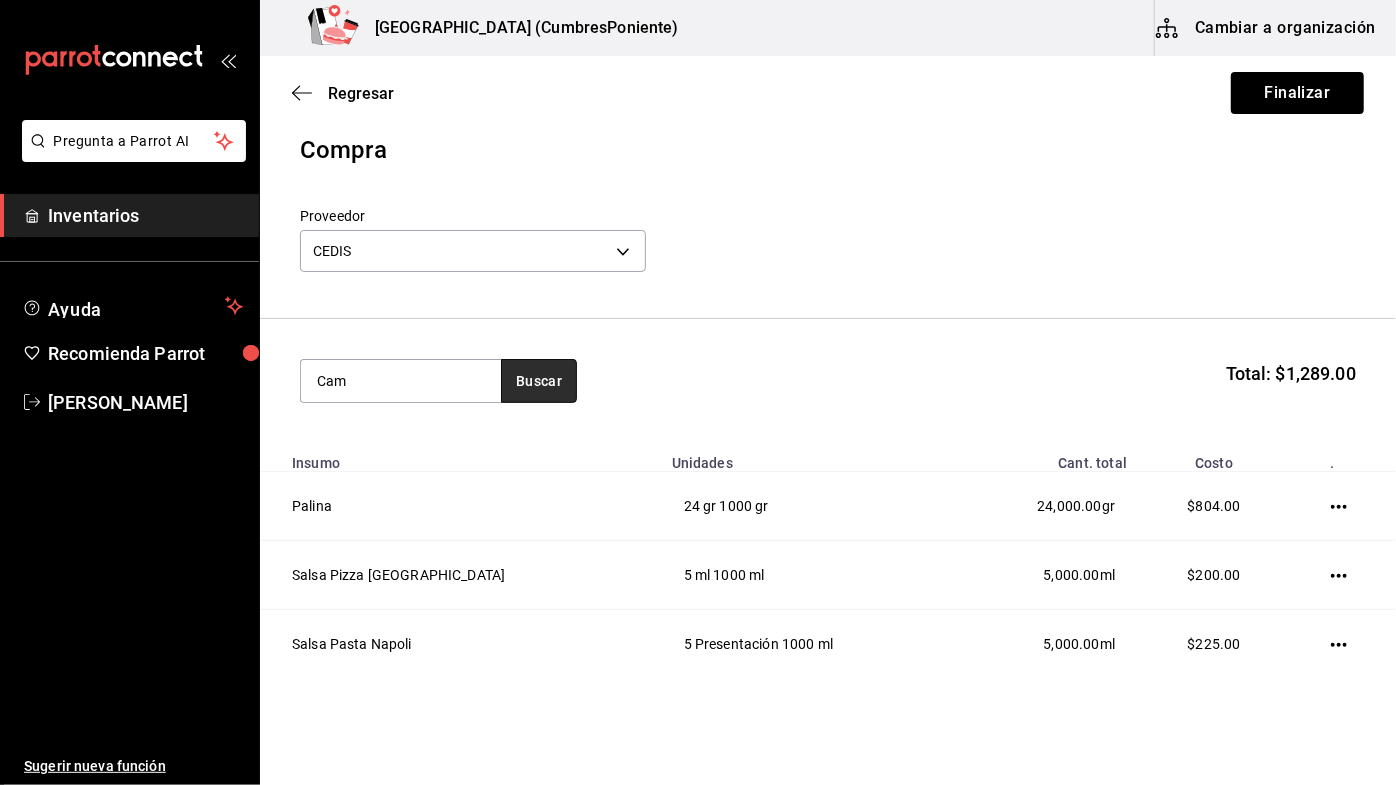 click on "Buscar" at bounding box center (539, 381) 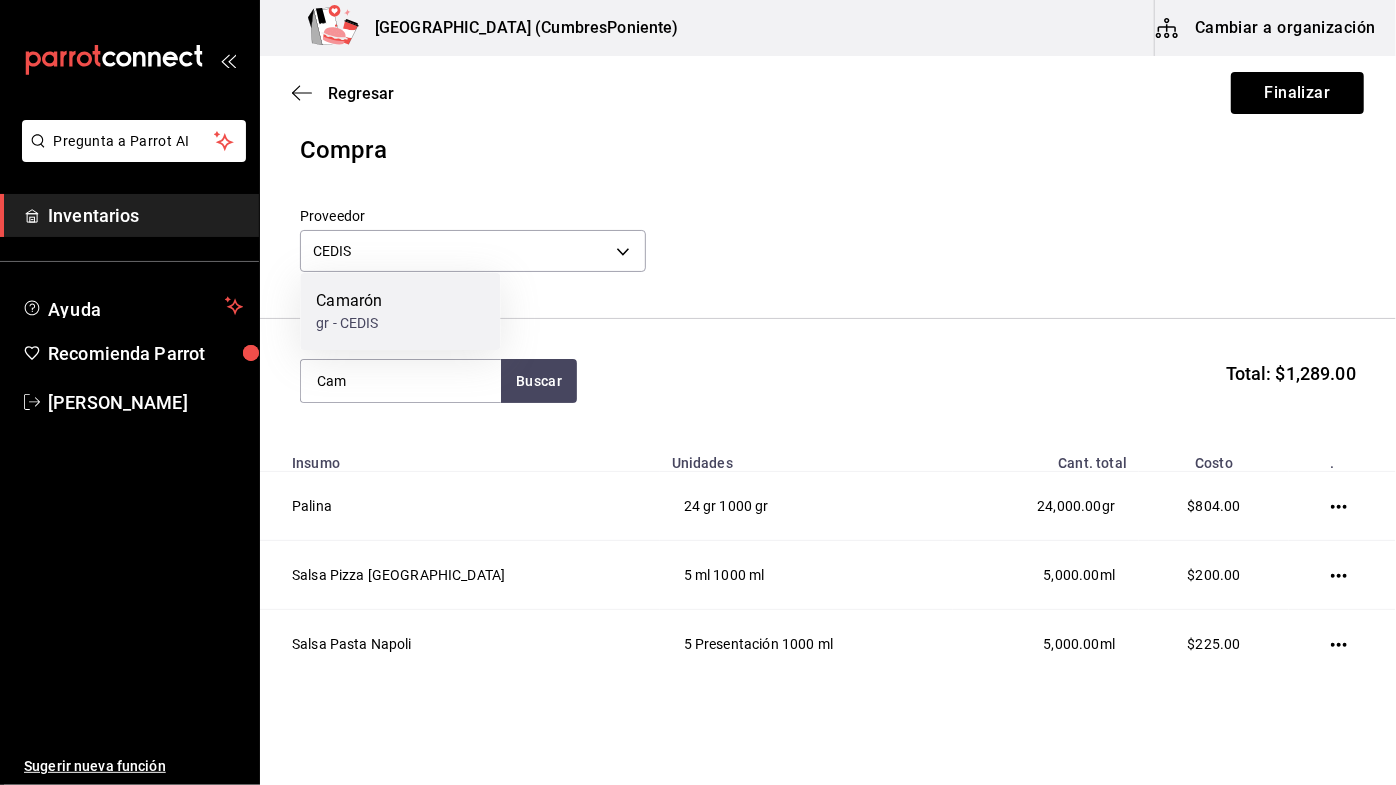 click on "Camarón gr - CEDIS" at bounding box center (400, 311) 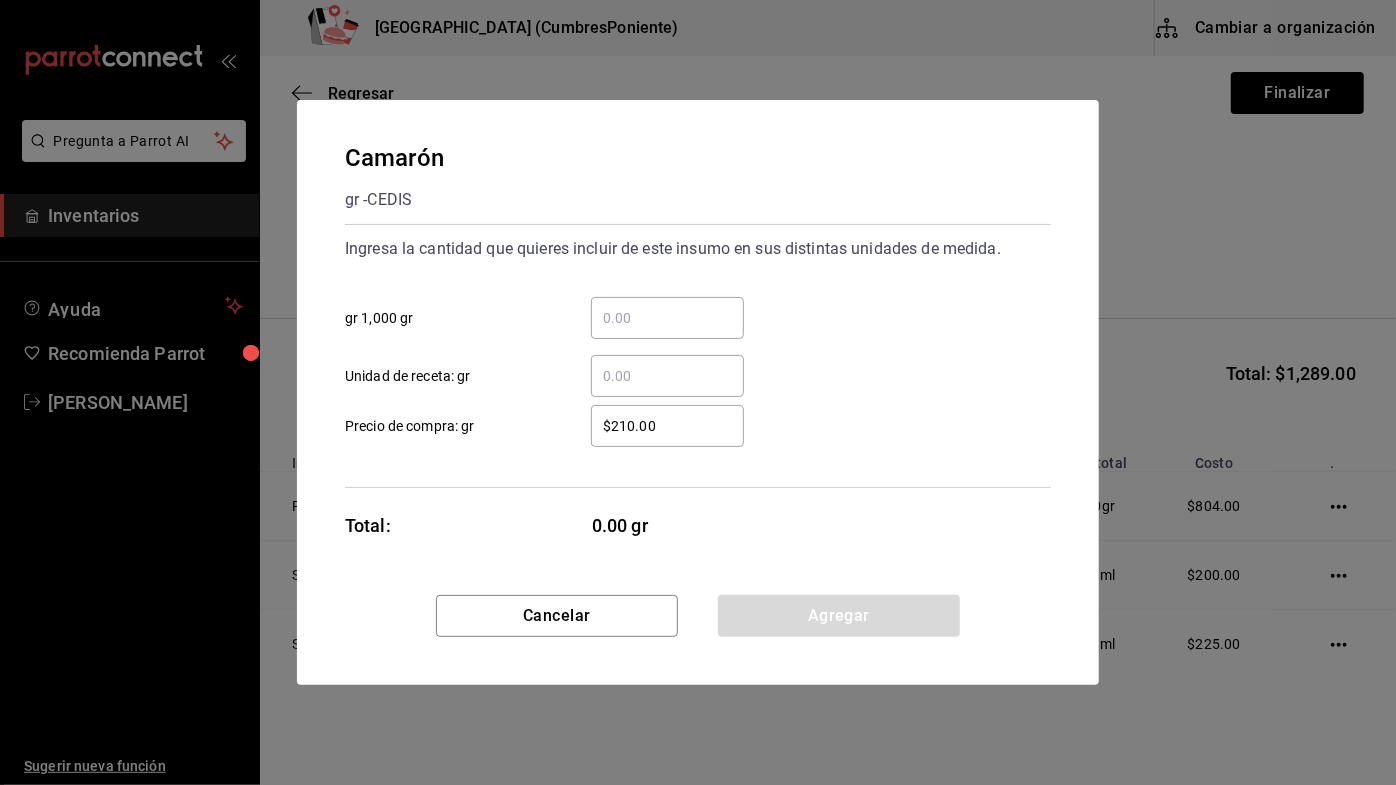 click on "​ gr 1,000 gr" at bounding box center (667, 318) 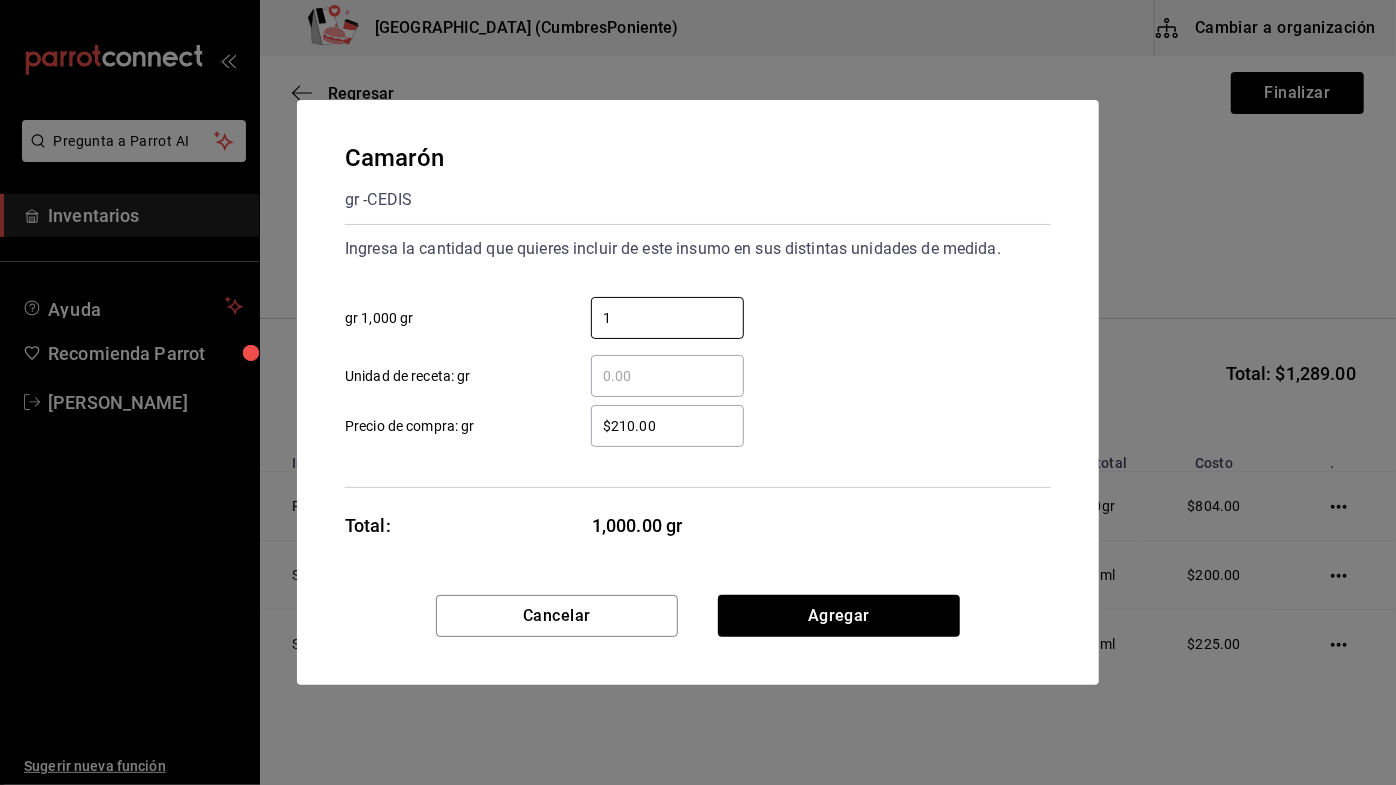 type on "1" 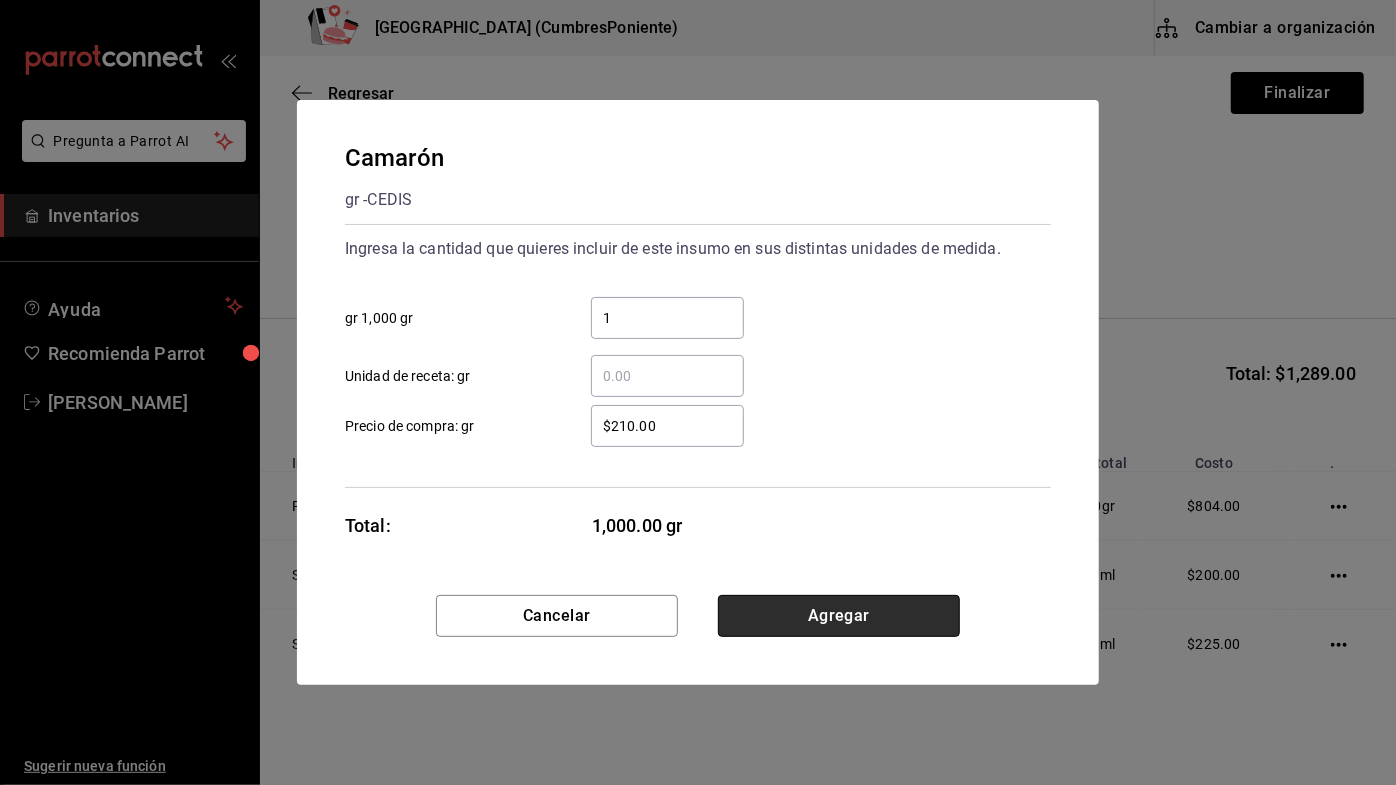 click on "Agregar" at bounding box center (839, 616) 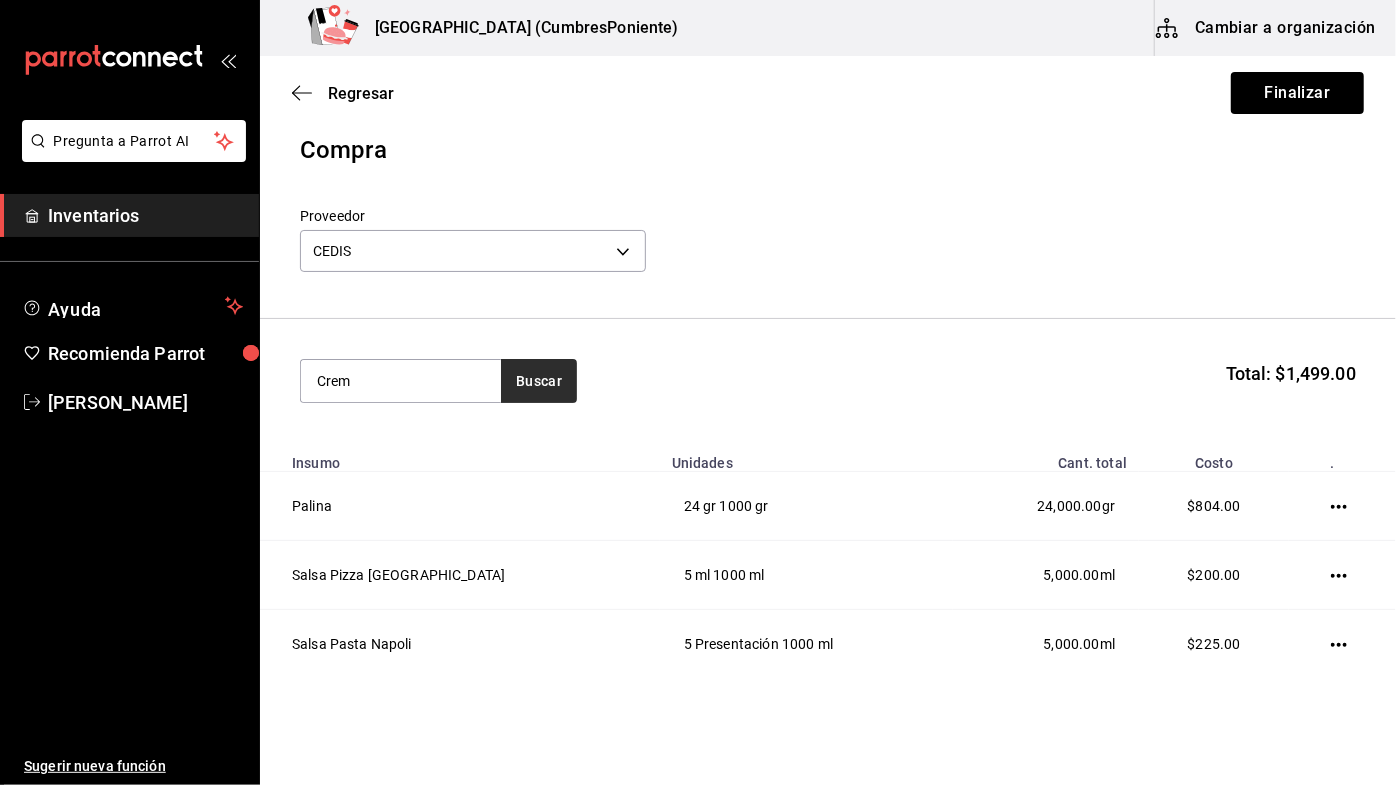 type on "Crem" 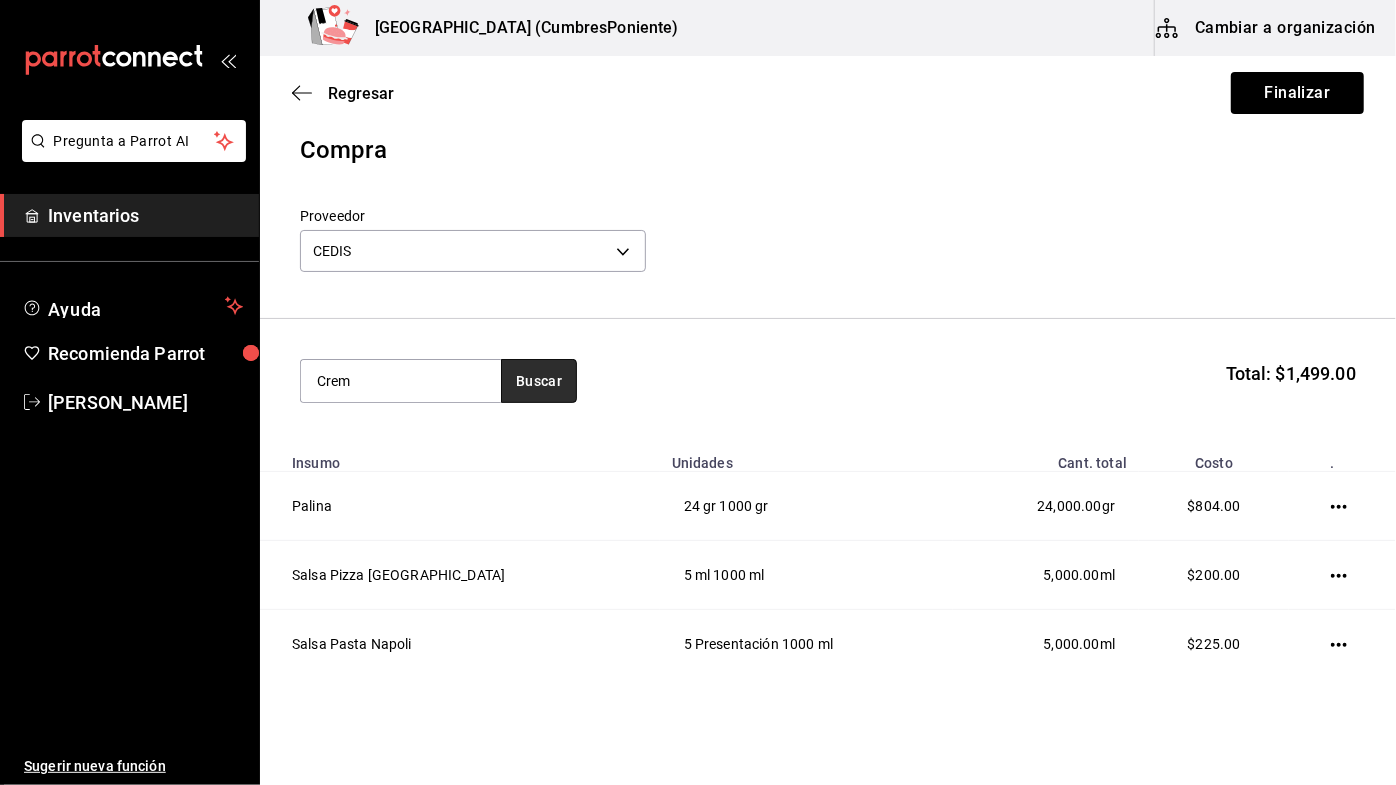click on "Buscar" at bounding box center [539, 381] 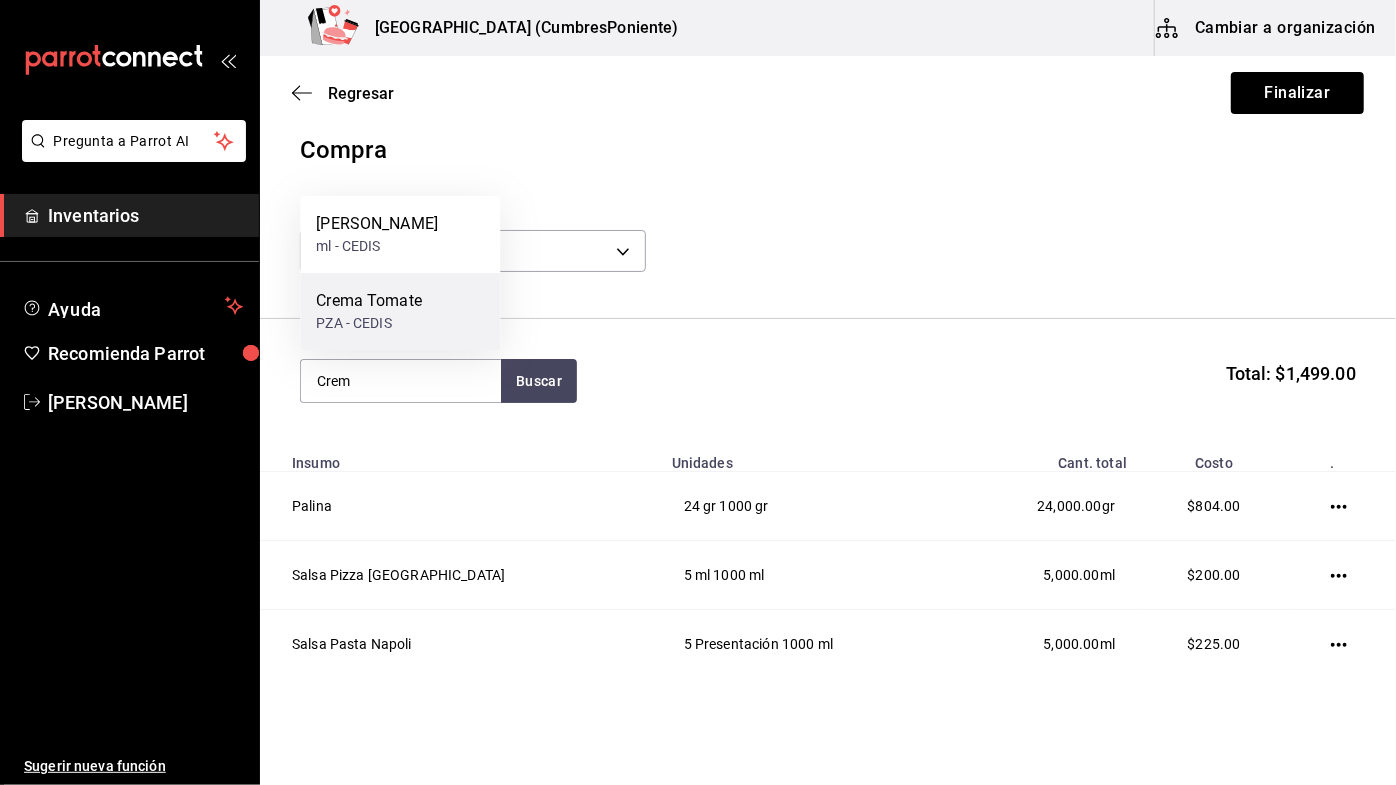 click on "PZA - CEDIS" at bounding box center (369, 323) 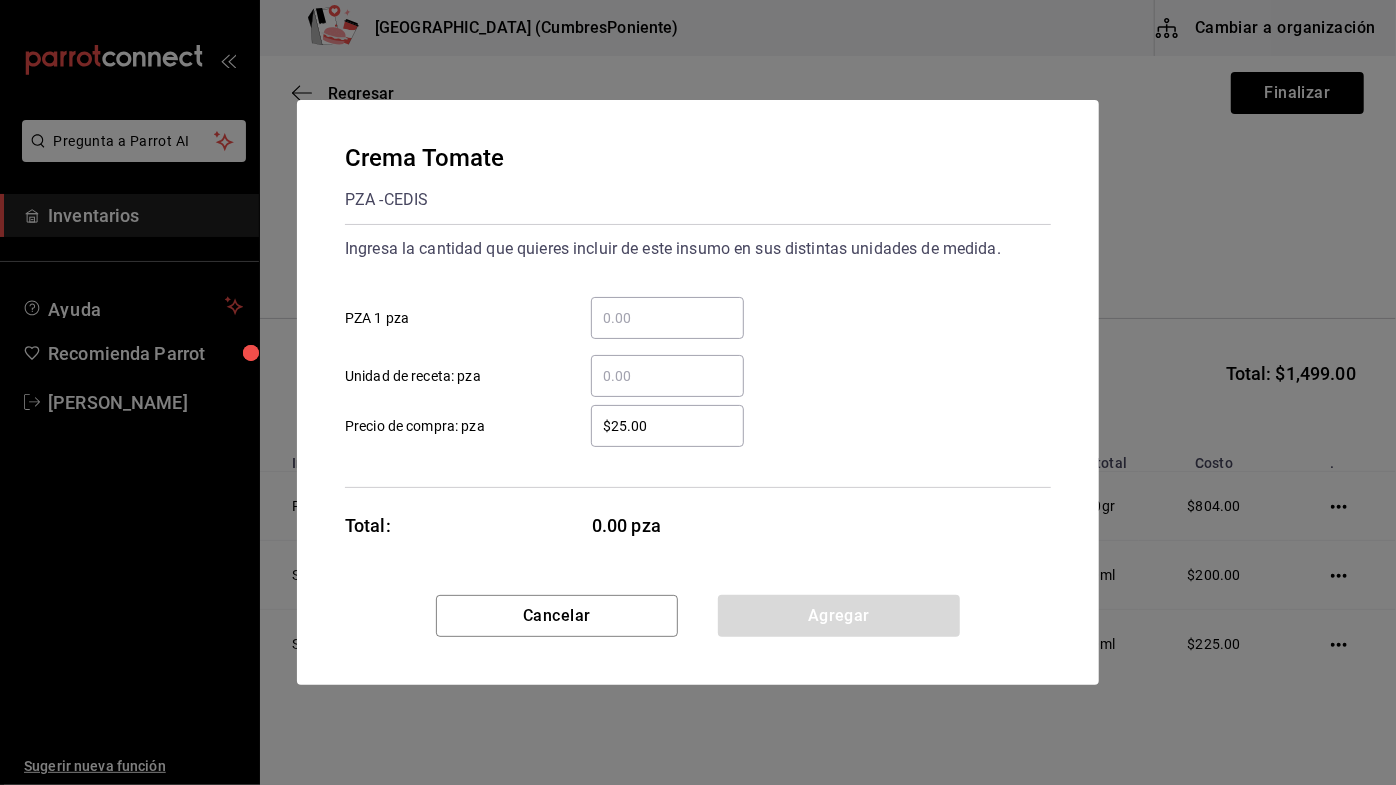 click on "​ PZA 1 pza" at bounding box center [667, 318] 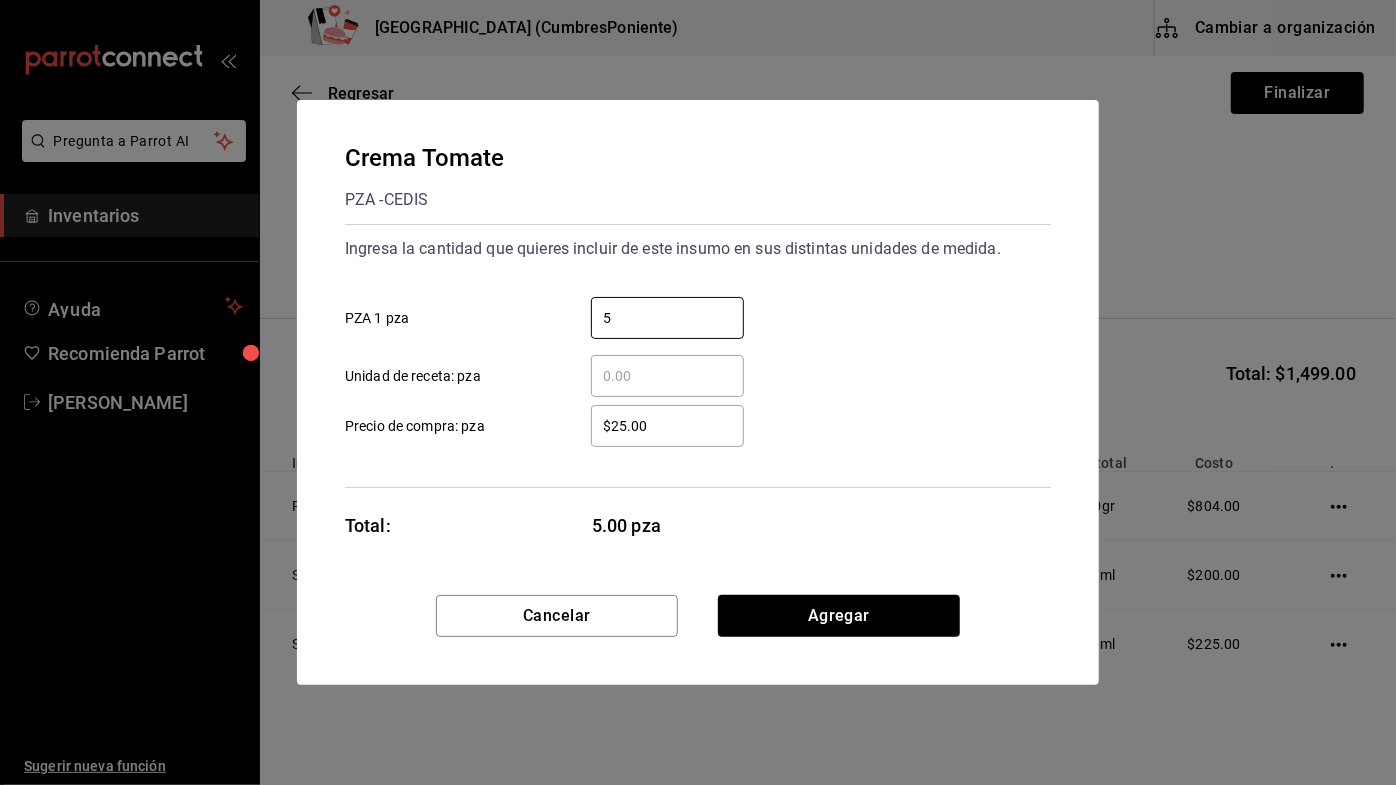 type on "5" 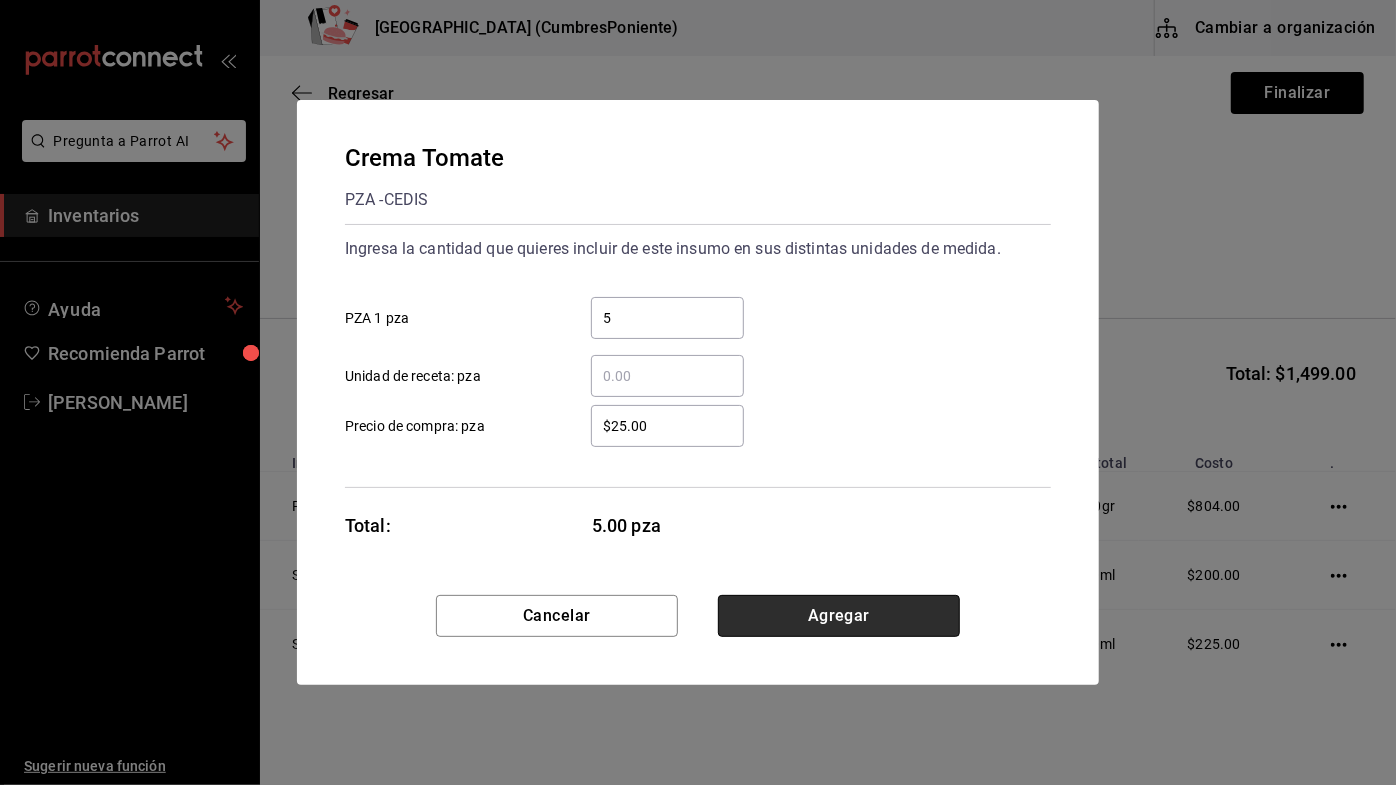 click on "Agregar" at bounding box center [839, 616] 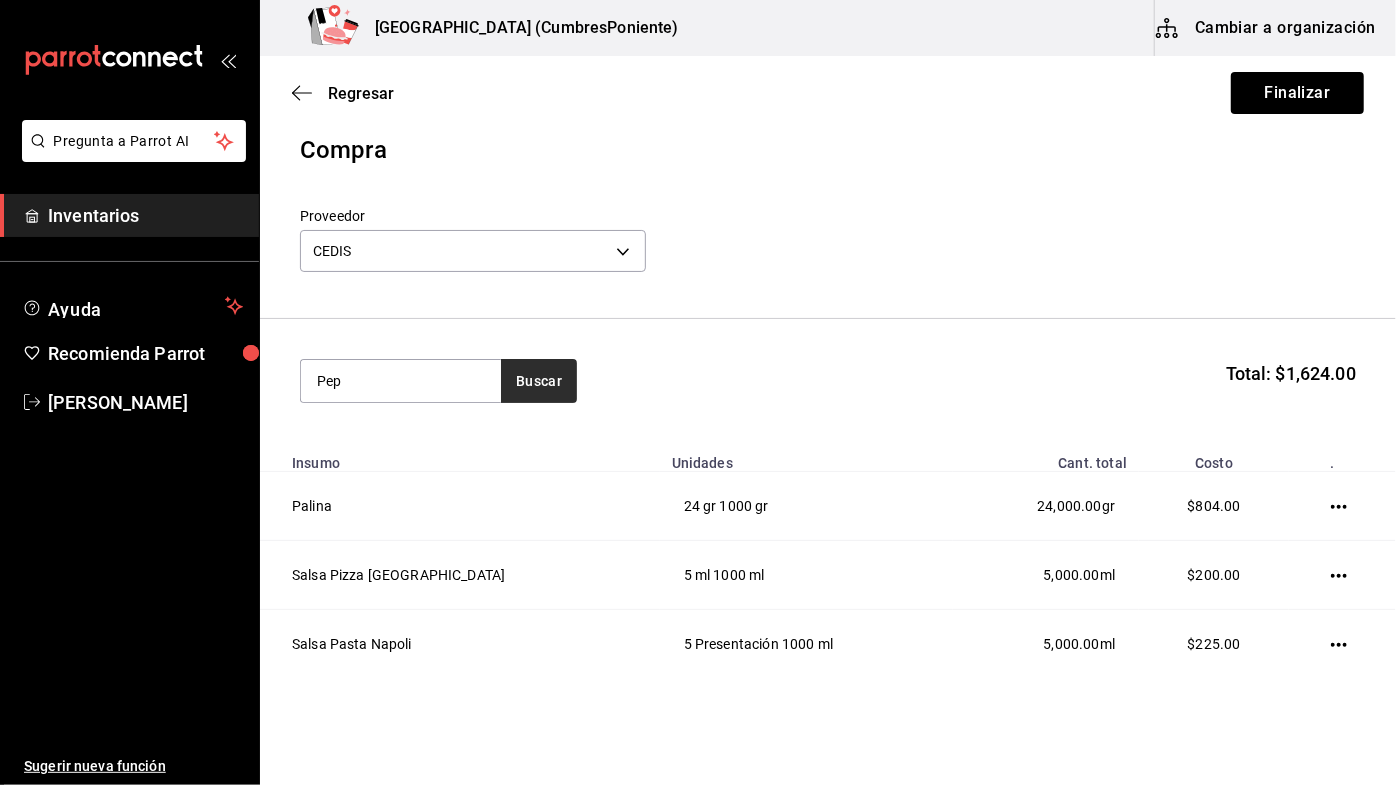 type on "Pep" 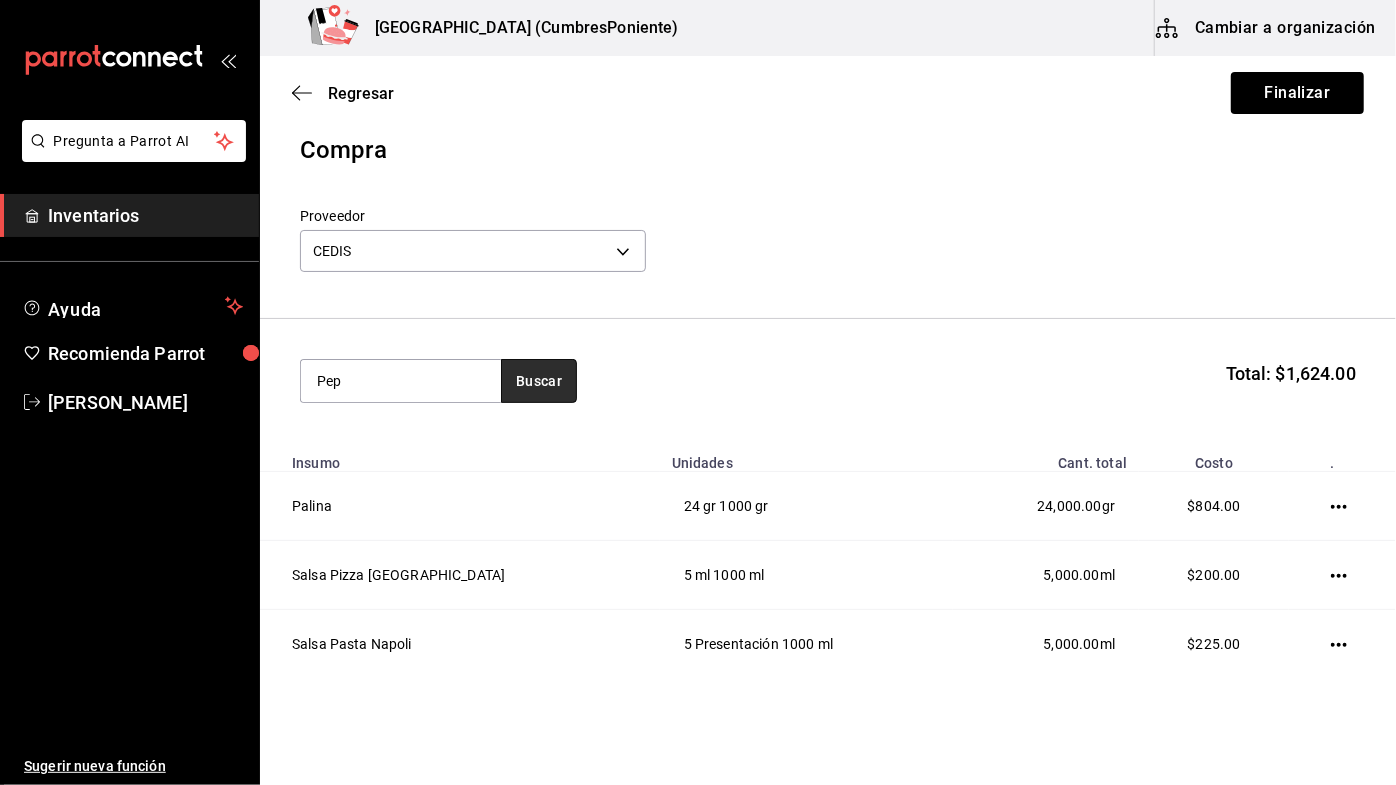 click on "Buscar" at bounding box center [539, 381] 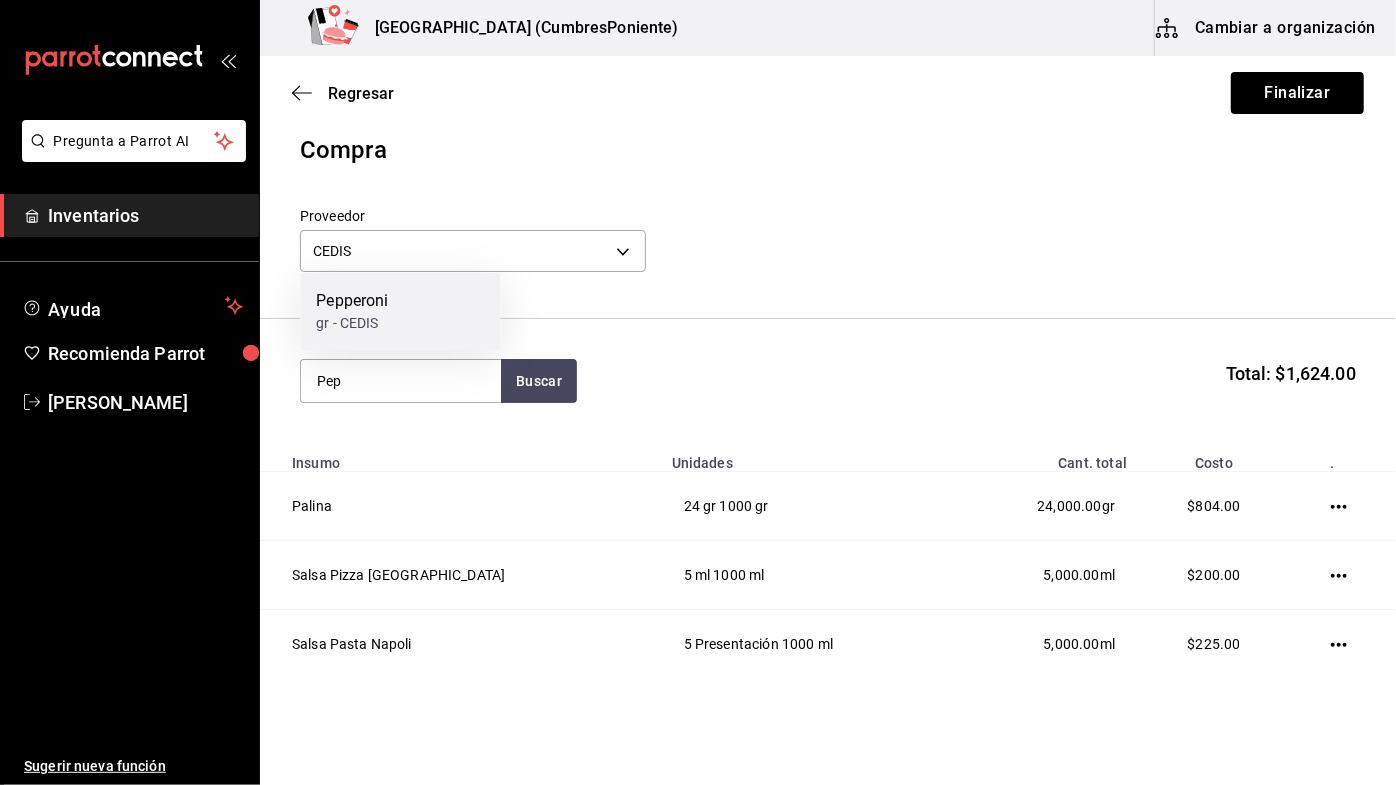 click on "Pepperoni gr - CEDIS" at bounding box center (400, 311) 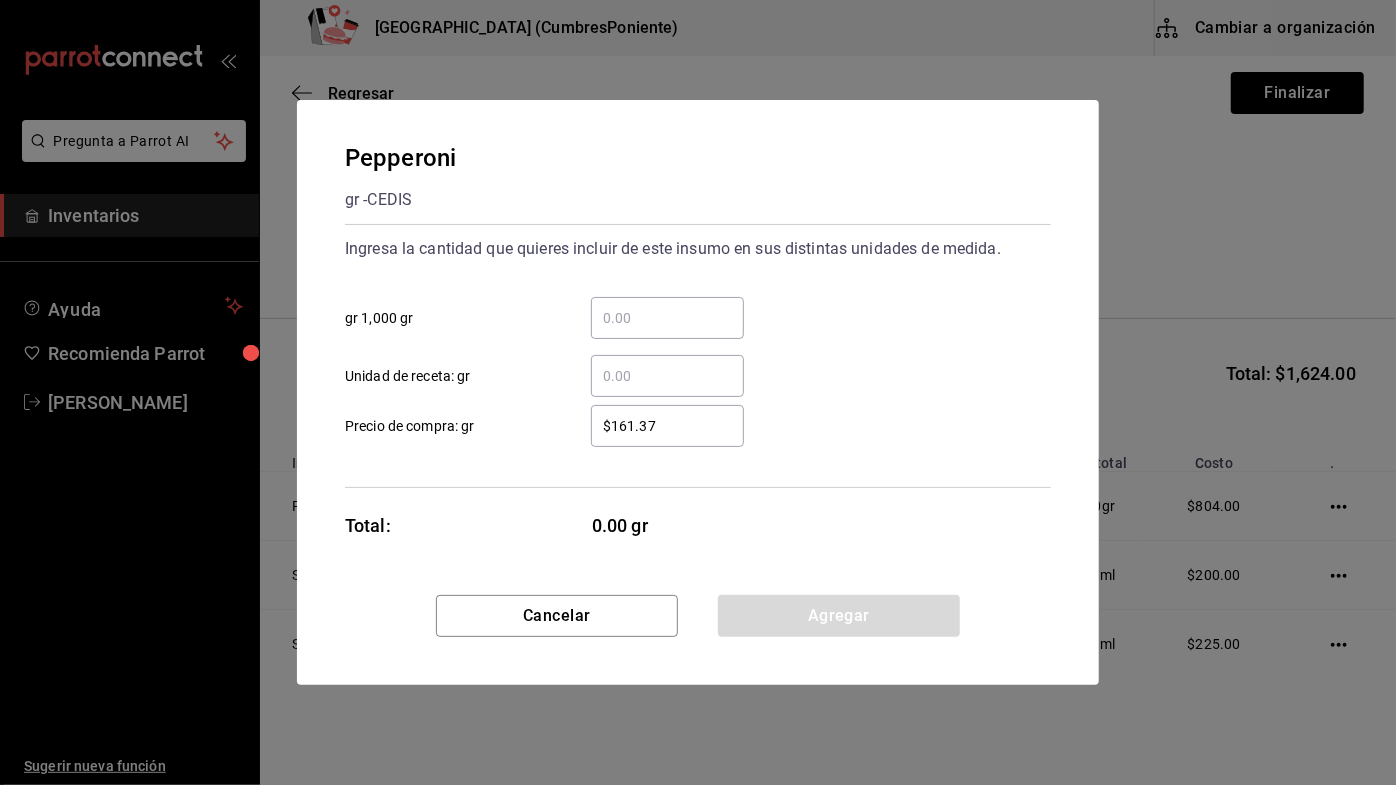 click on "​ gr 1,000 gr" at bounding box center [667, 318] 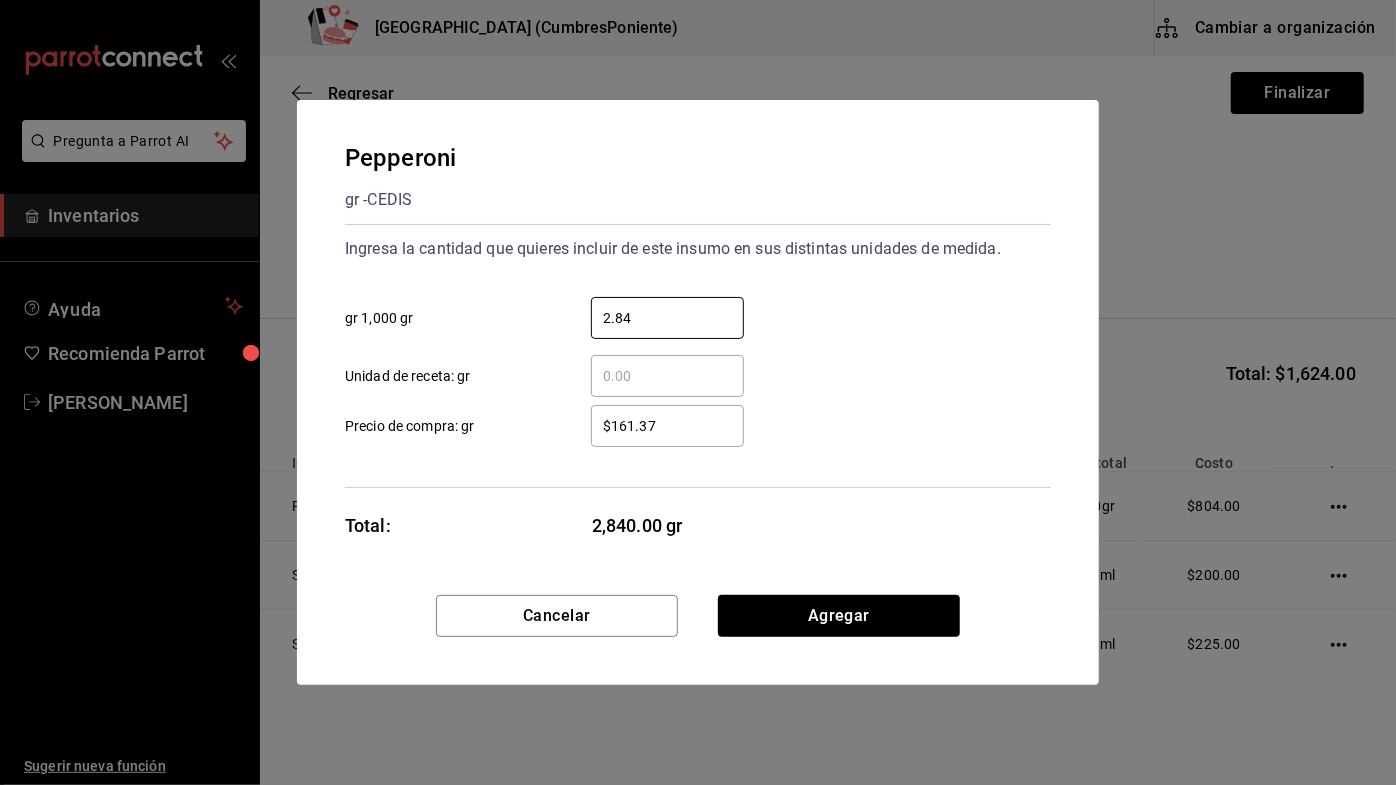 type on "2.84" 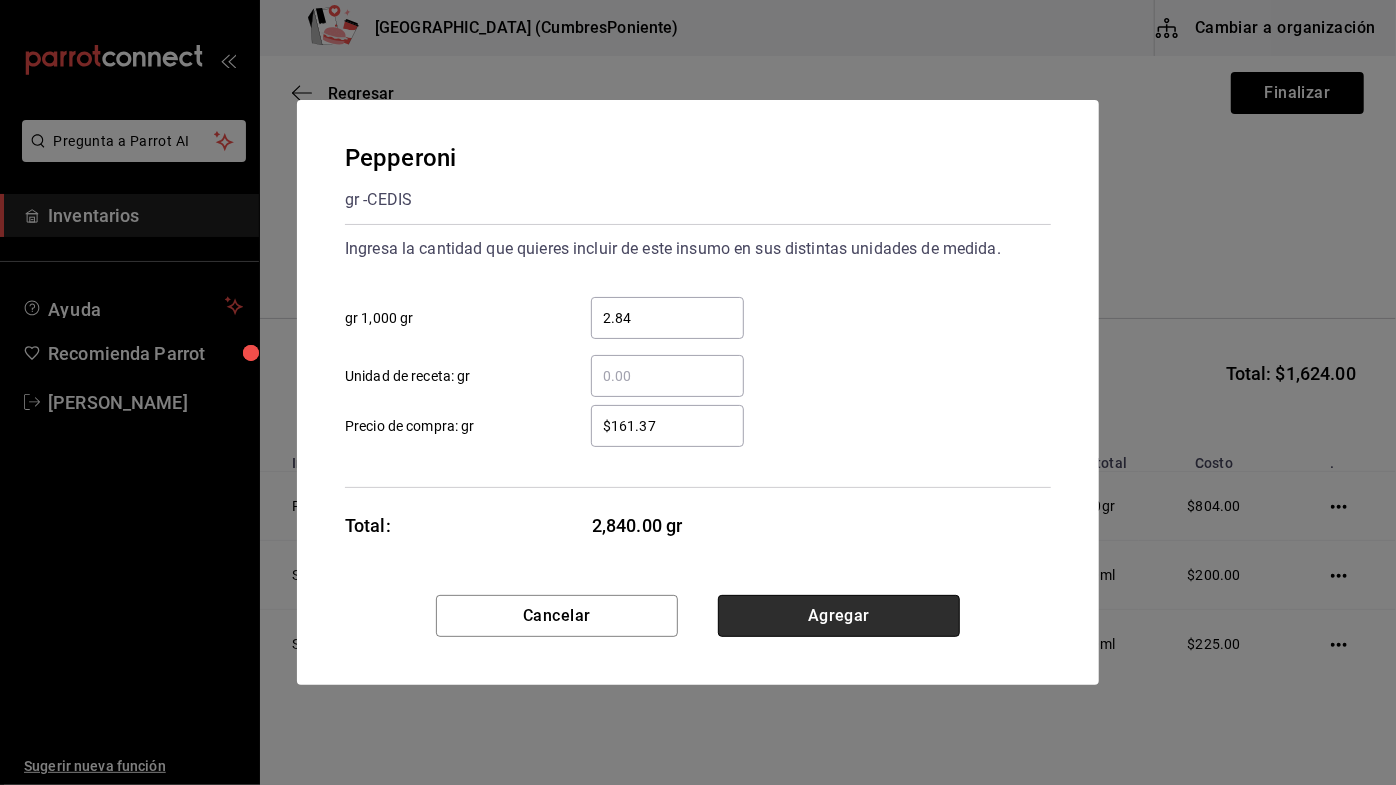 click on "Agregar" at bounding box center [839, 616] 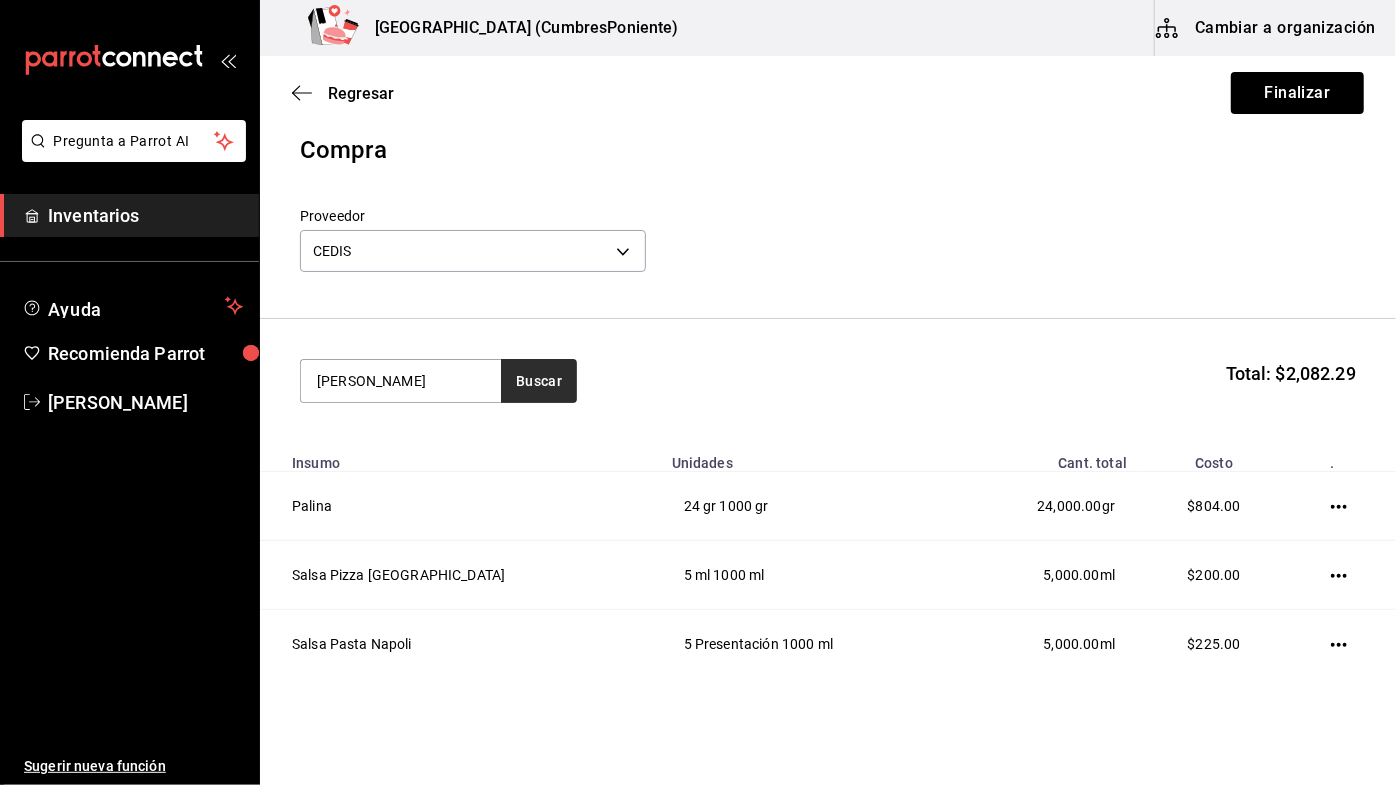 type on "[PERSON_NAME]" 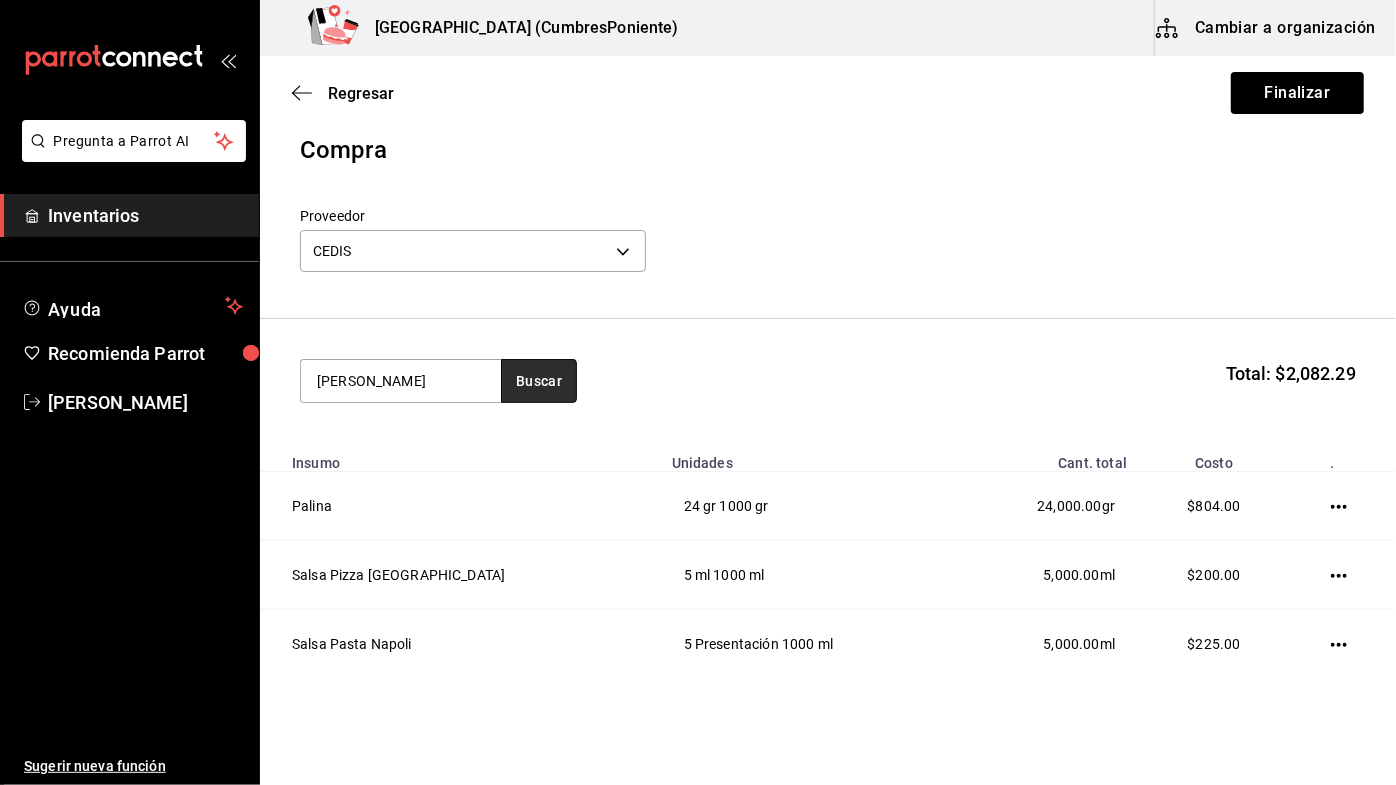 click on "Buscar" at bounding box center [539, 381] 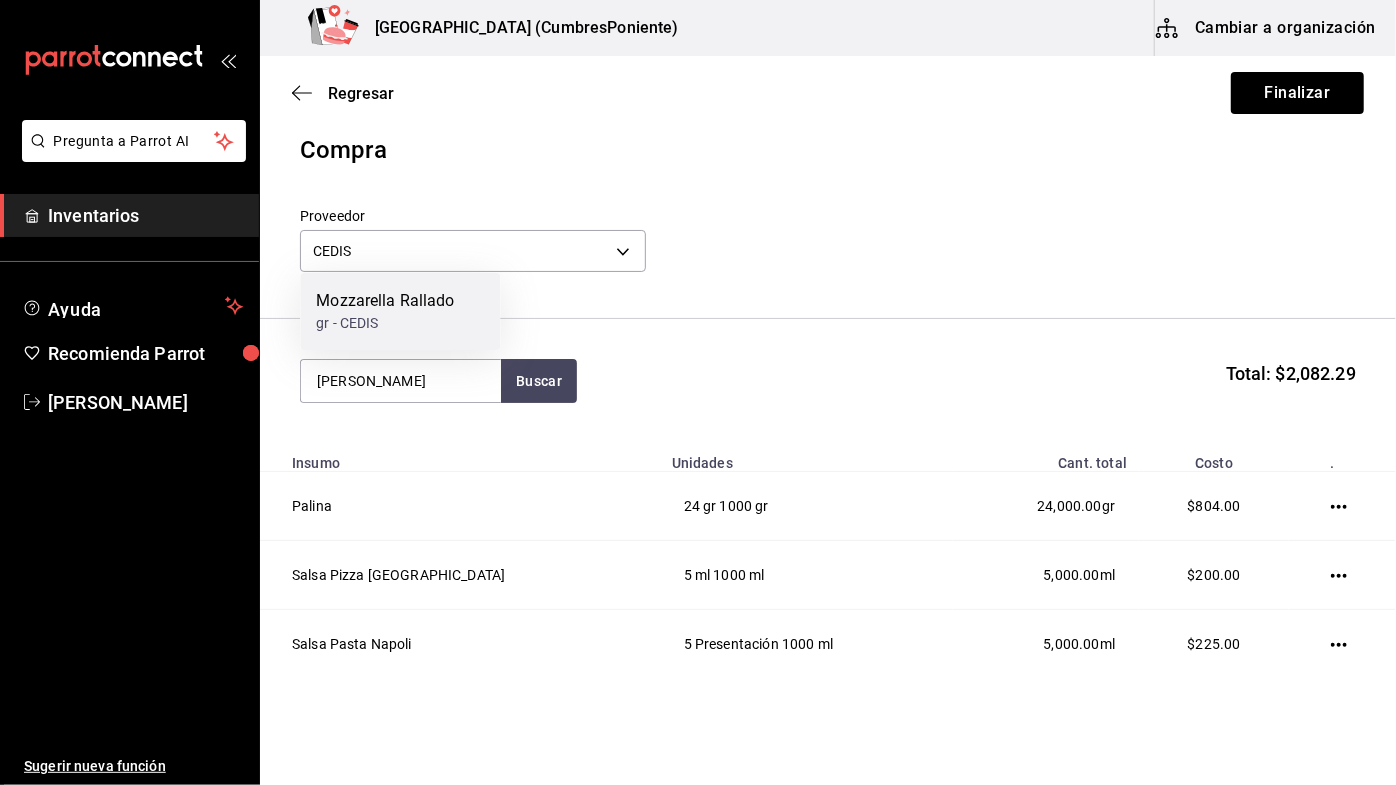 click on "gr - CEDIS" at bounding box center (385, 323) 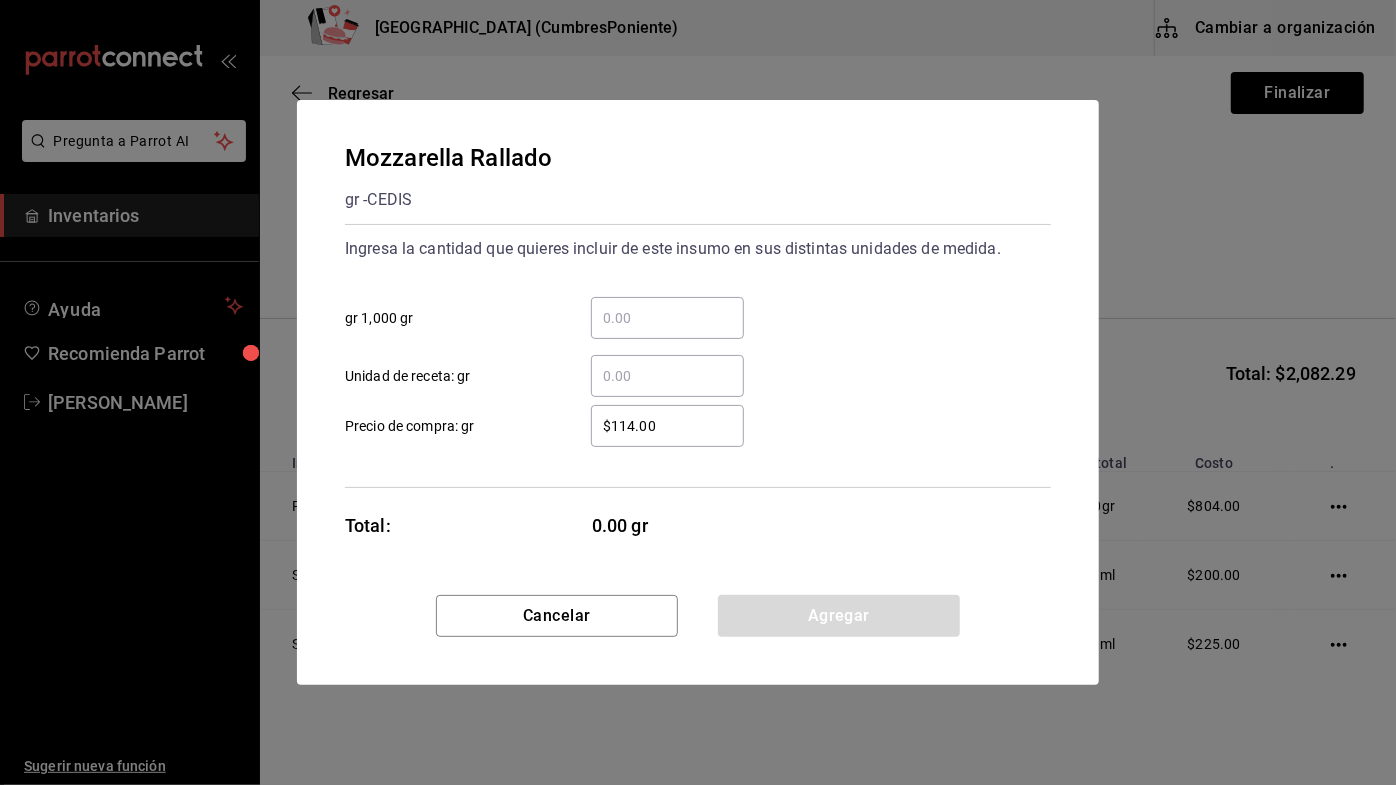 click on "​ gr 1,000 gr" at bounding box center [667, 318] 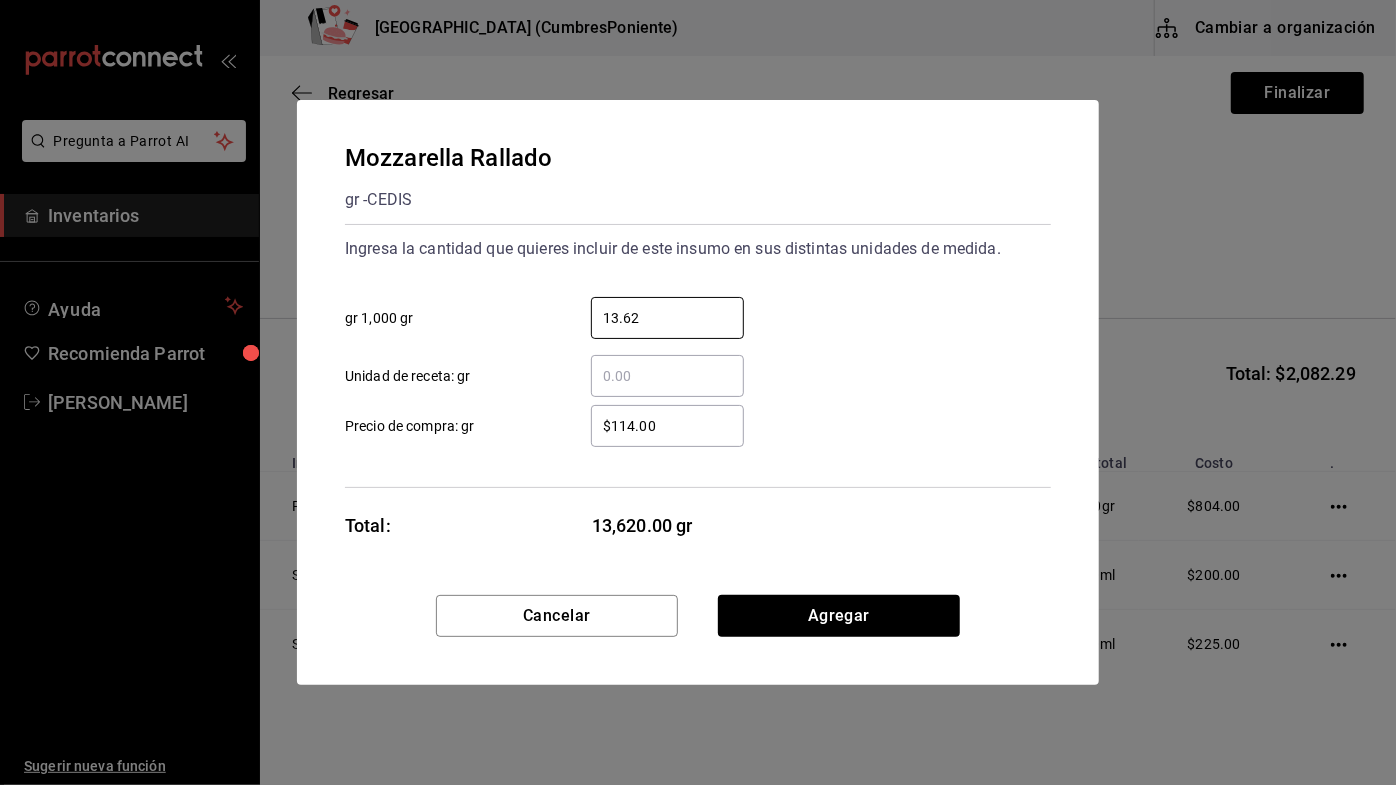 type on "13.62" 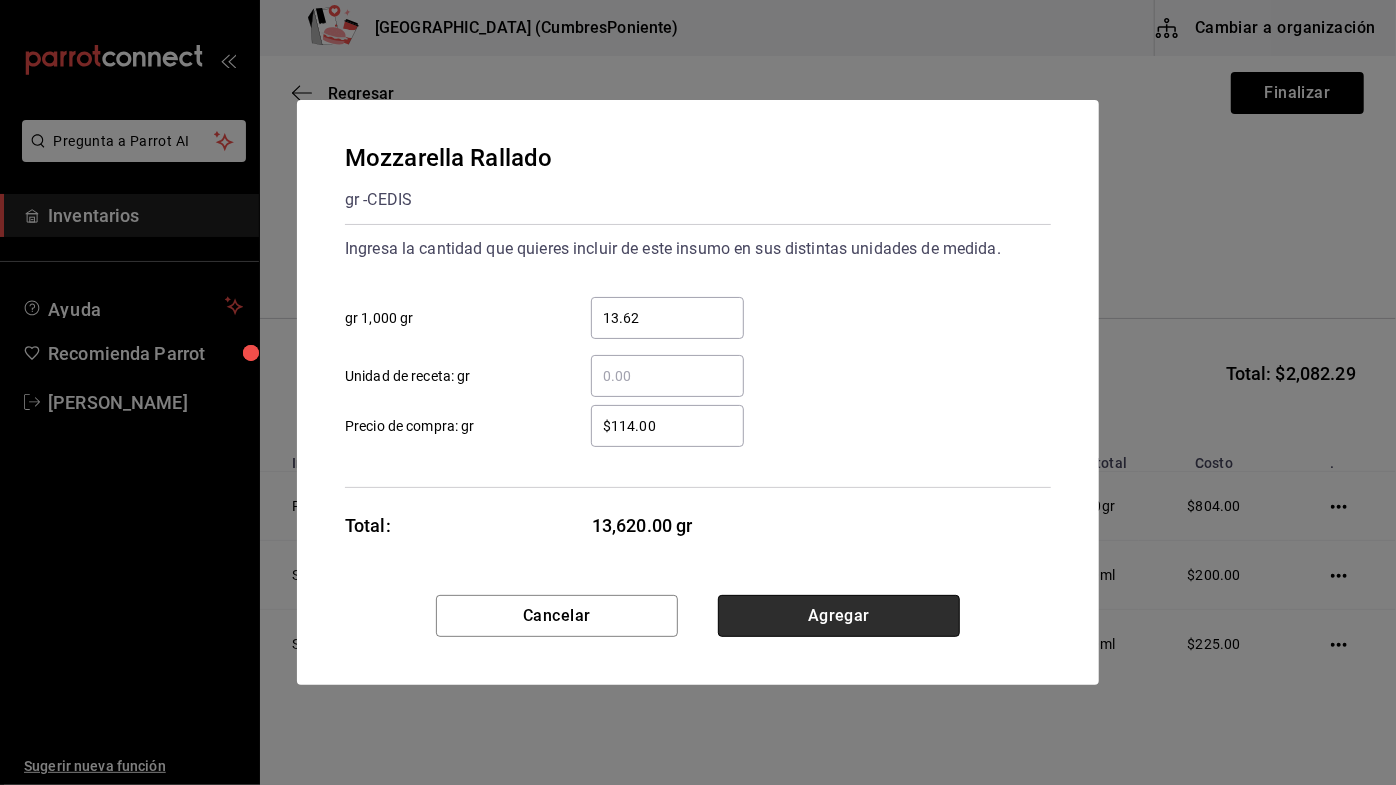 click on "Agregar" at bounding box center (839, 616) 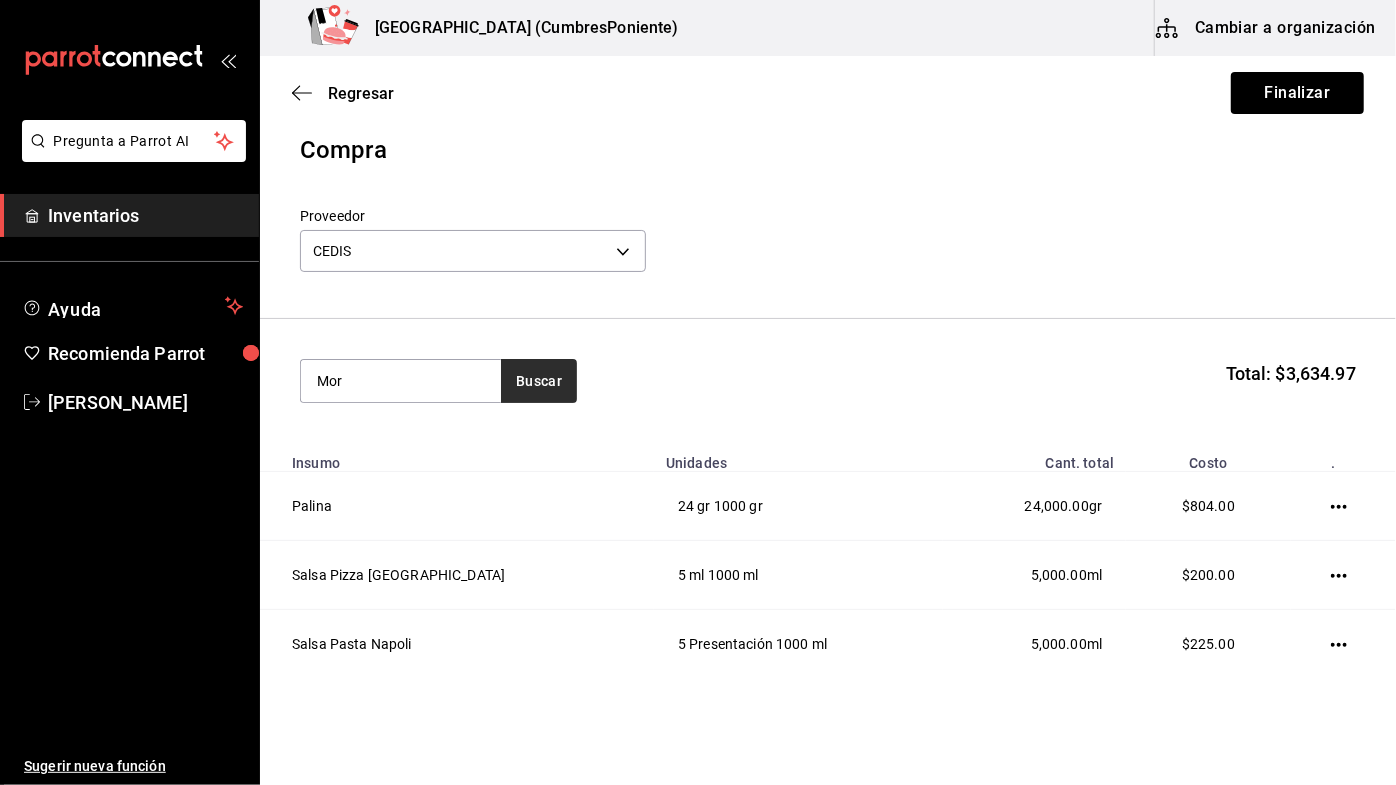 type on "Mor" 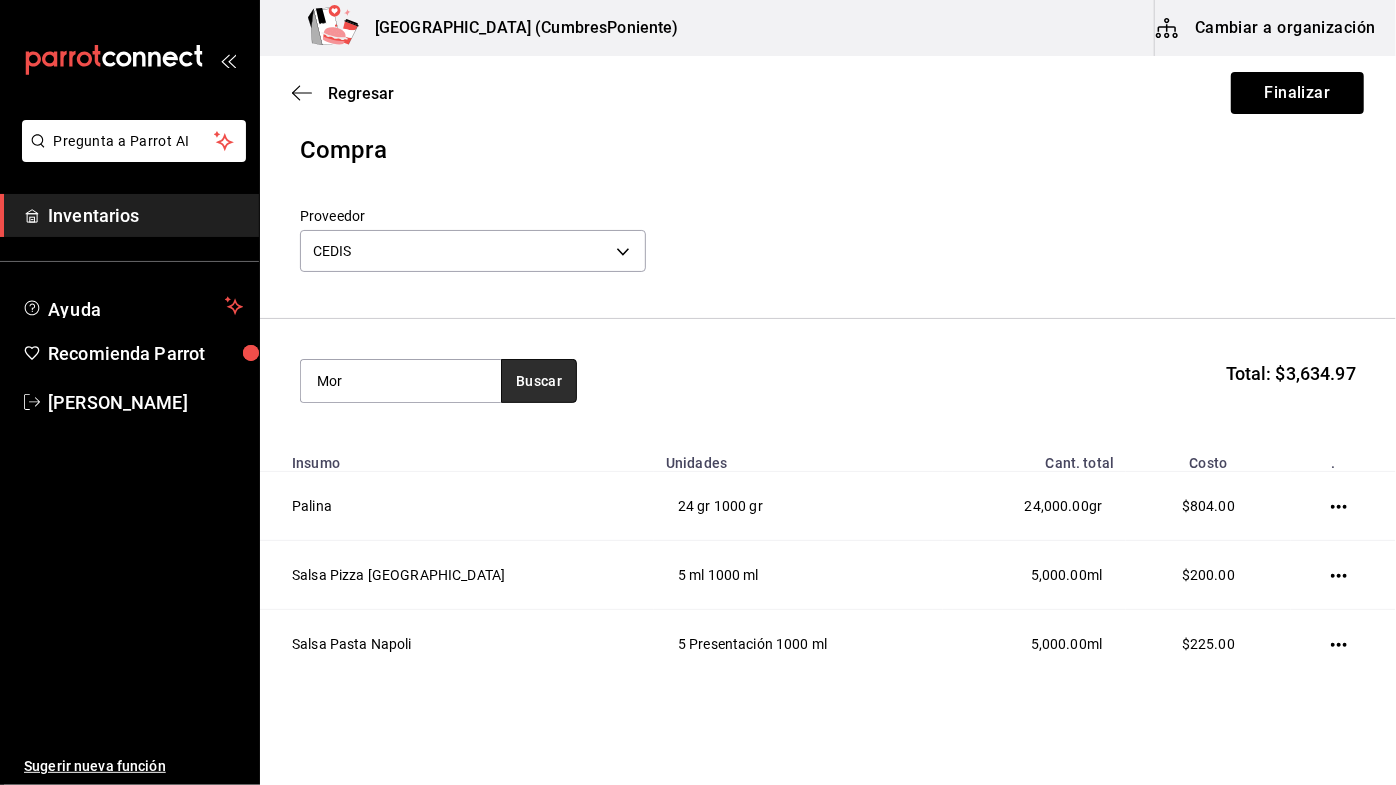 click on "Buscar" at bounding box center [539, 381] 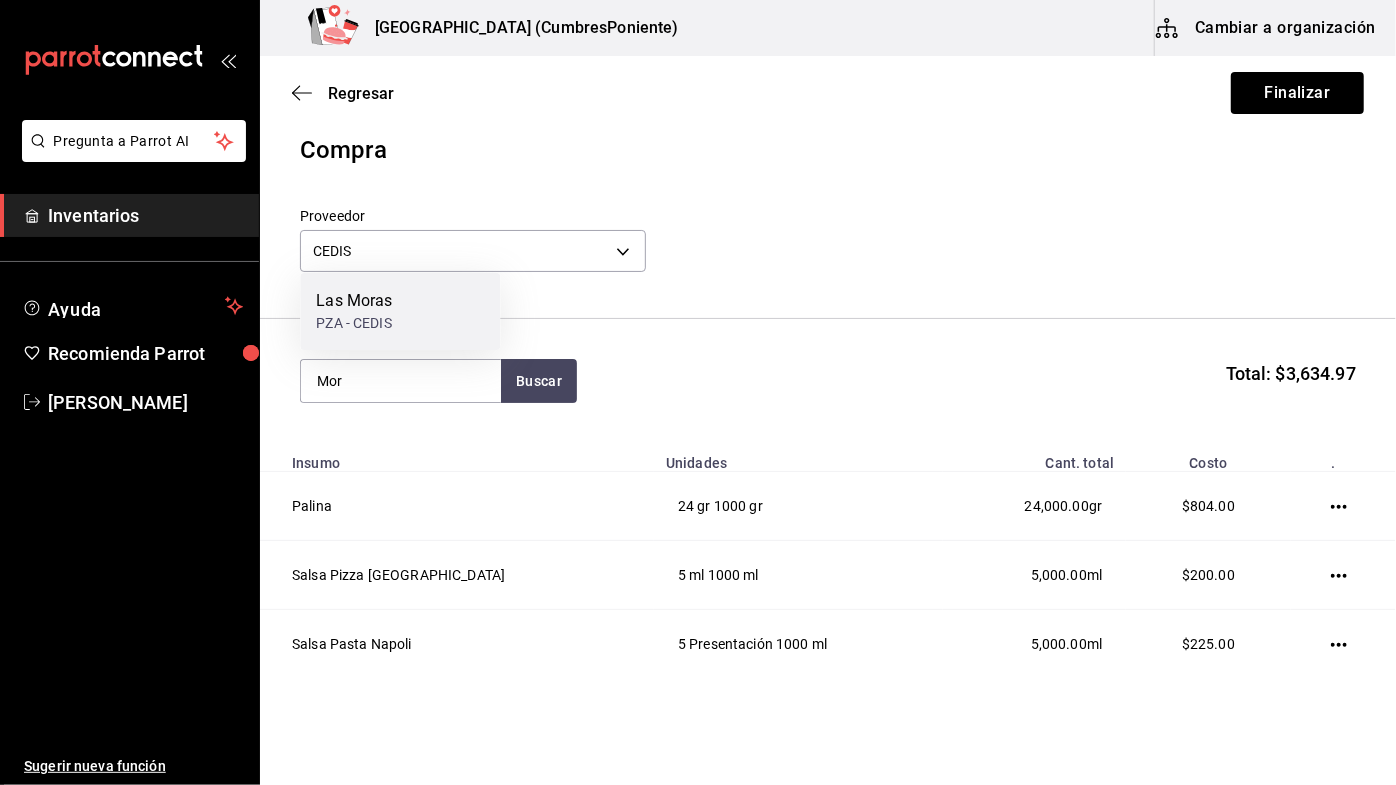 click on "Las Moras PZA - CEDIS" at bounding box center (400, 311) 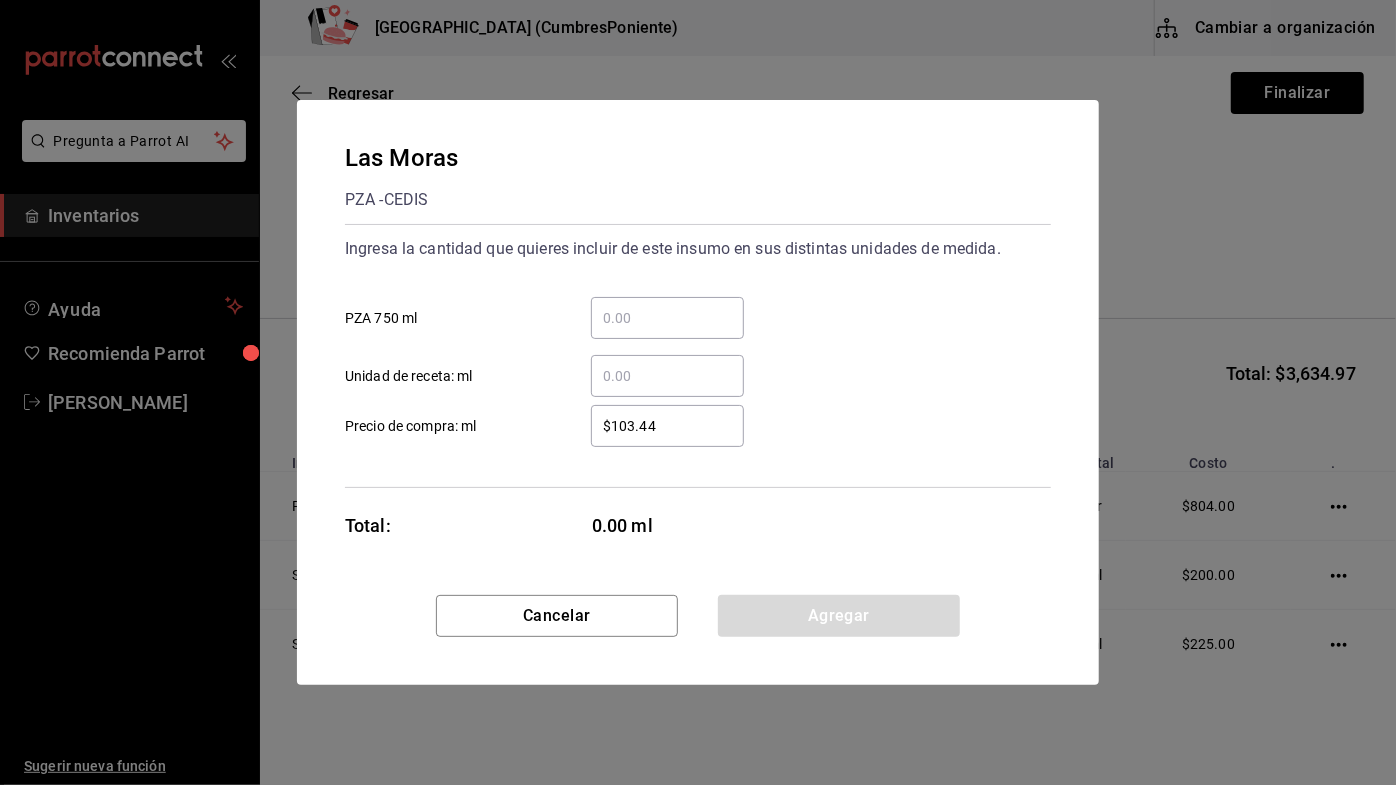 click on "​ PZA 750 ml" at bounding box center (667, 318) 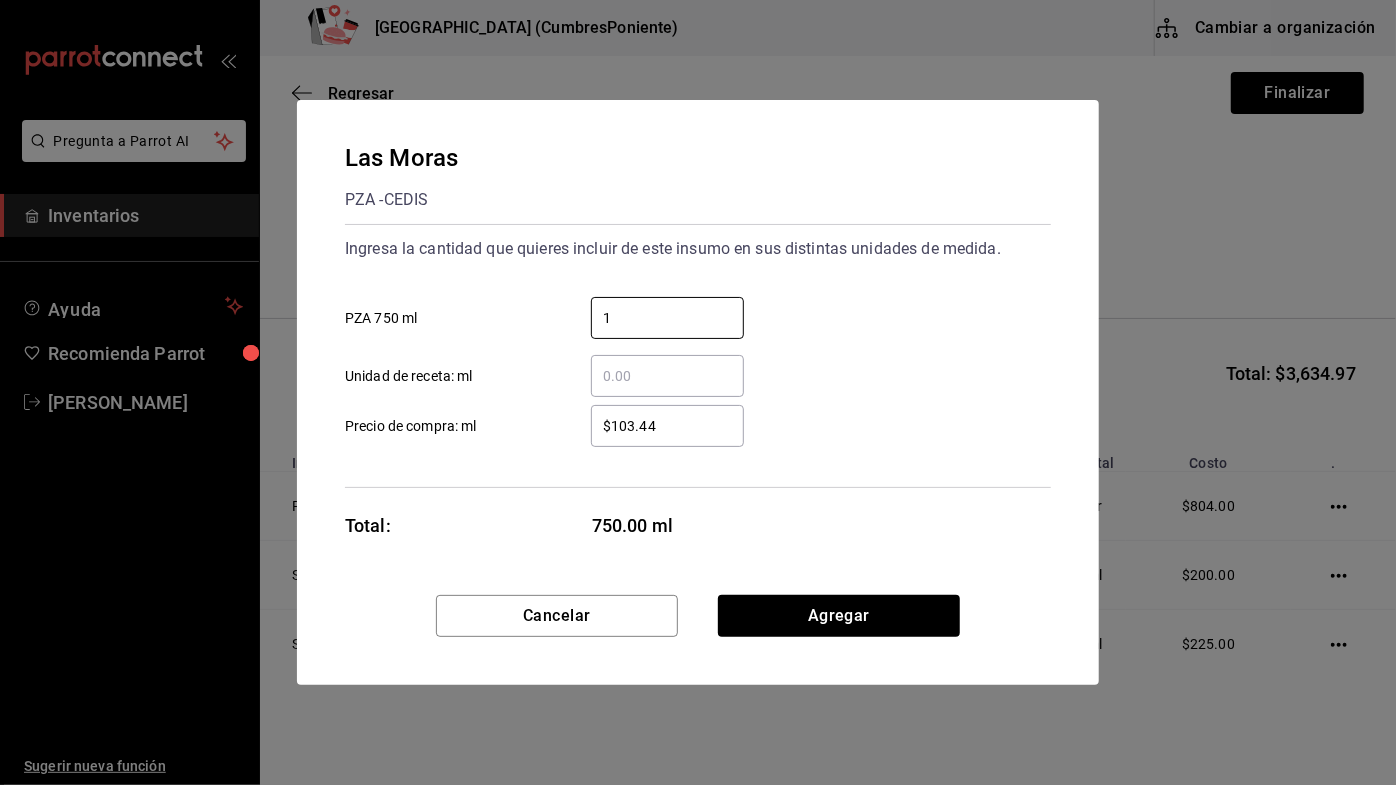 type on "1" 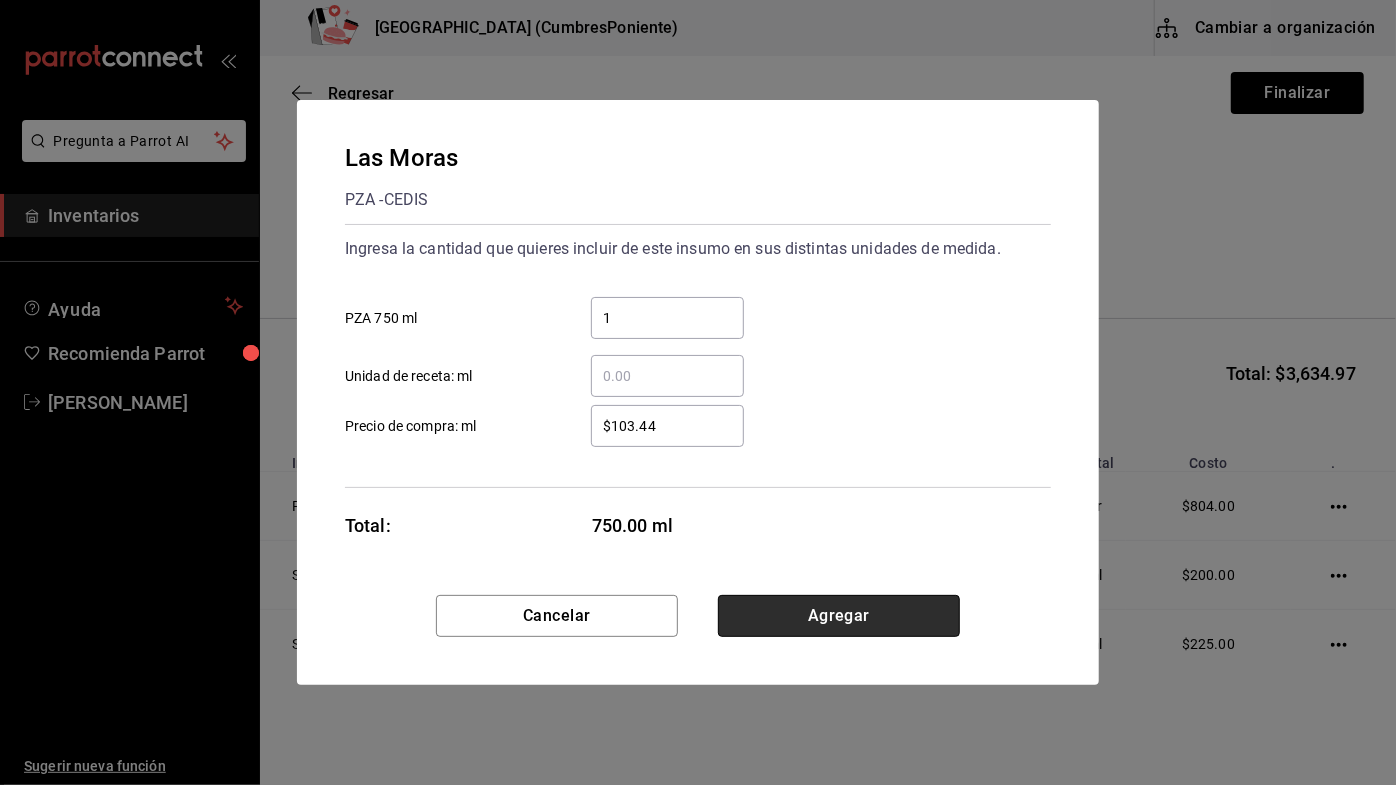 click on "Agregar" at bounding box center (839, 616) 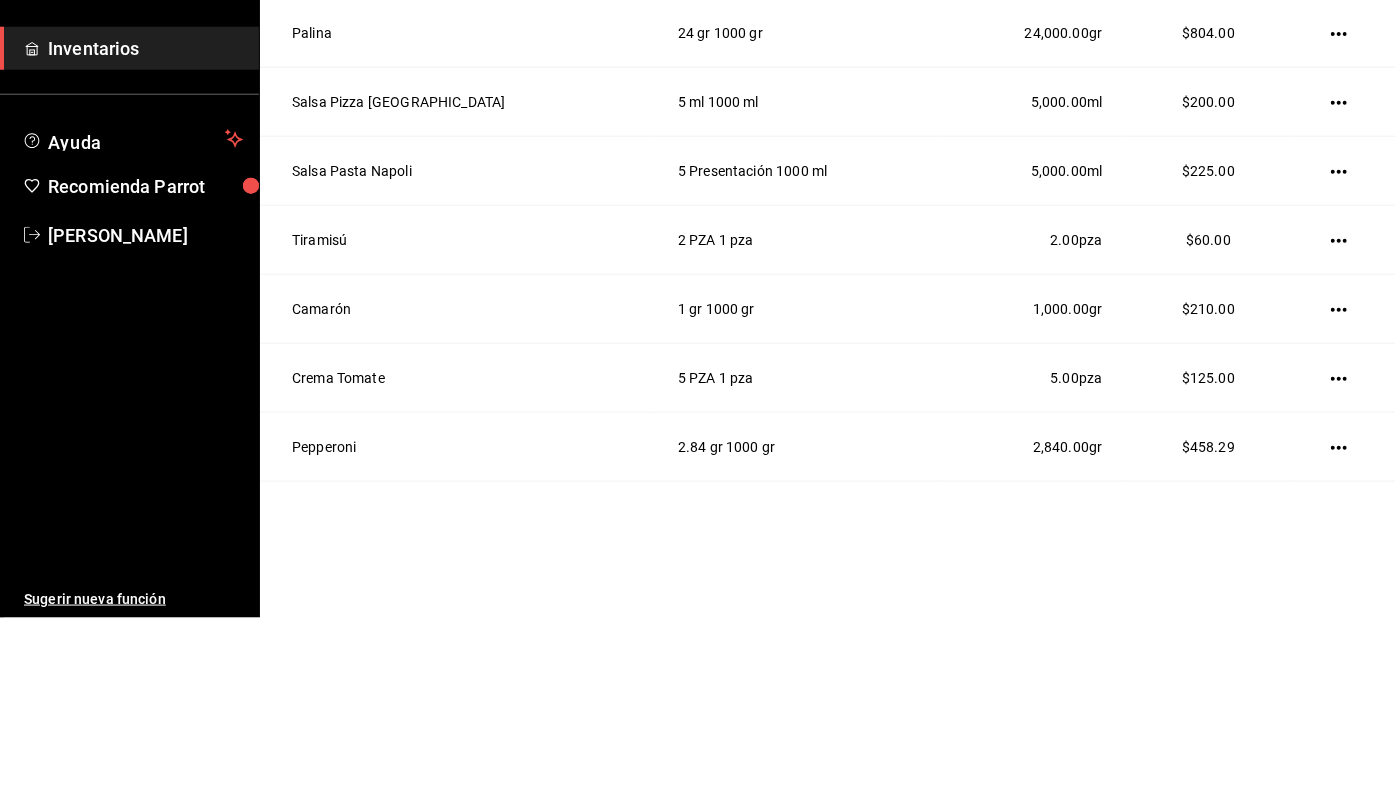 scroll, scrollTop: 0, scrollLeft: 0, axis: both 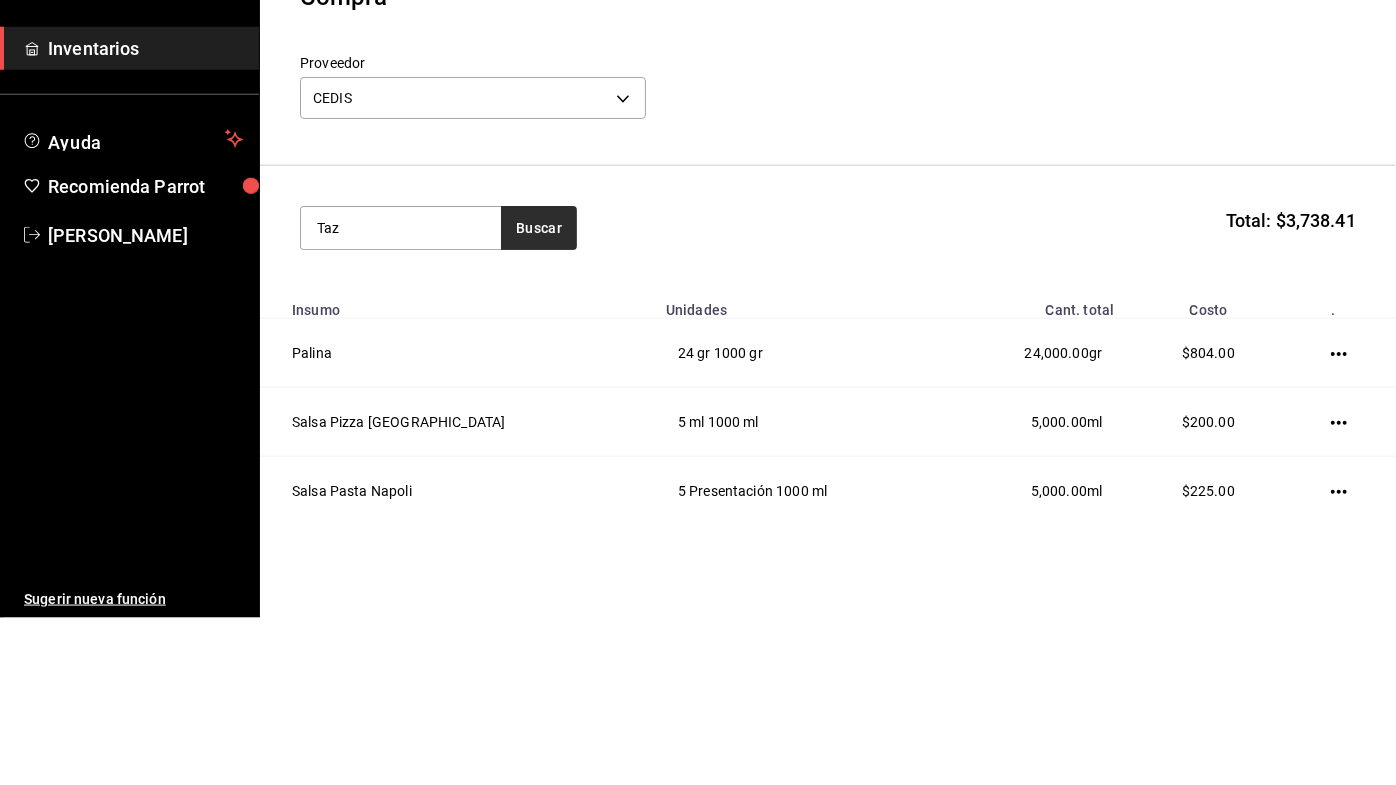 type on "Taz" 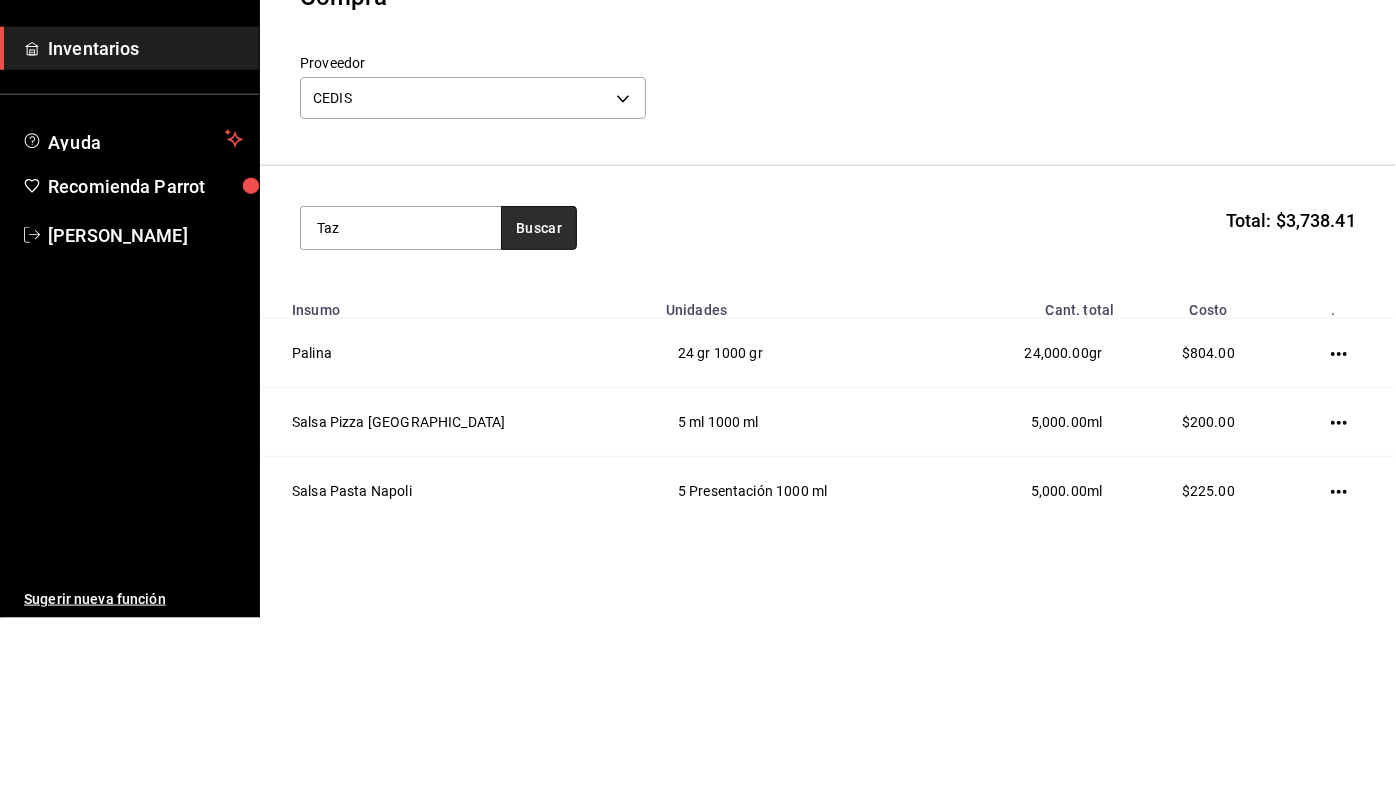 click on "Buscar" at bounding box center (539, 395) 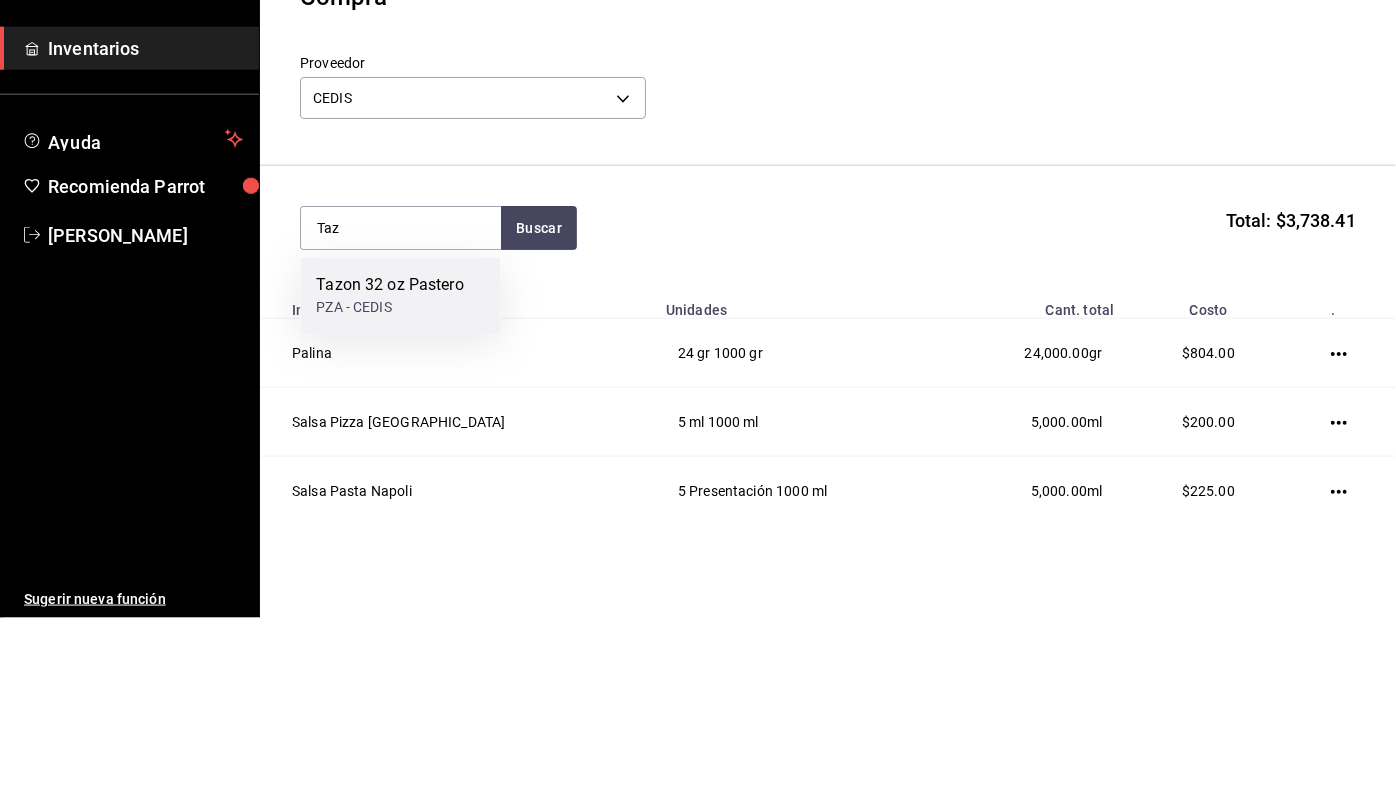 click on "Tazon 32 oz Pastero" at bounding box center (390, 453) 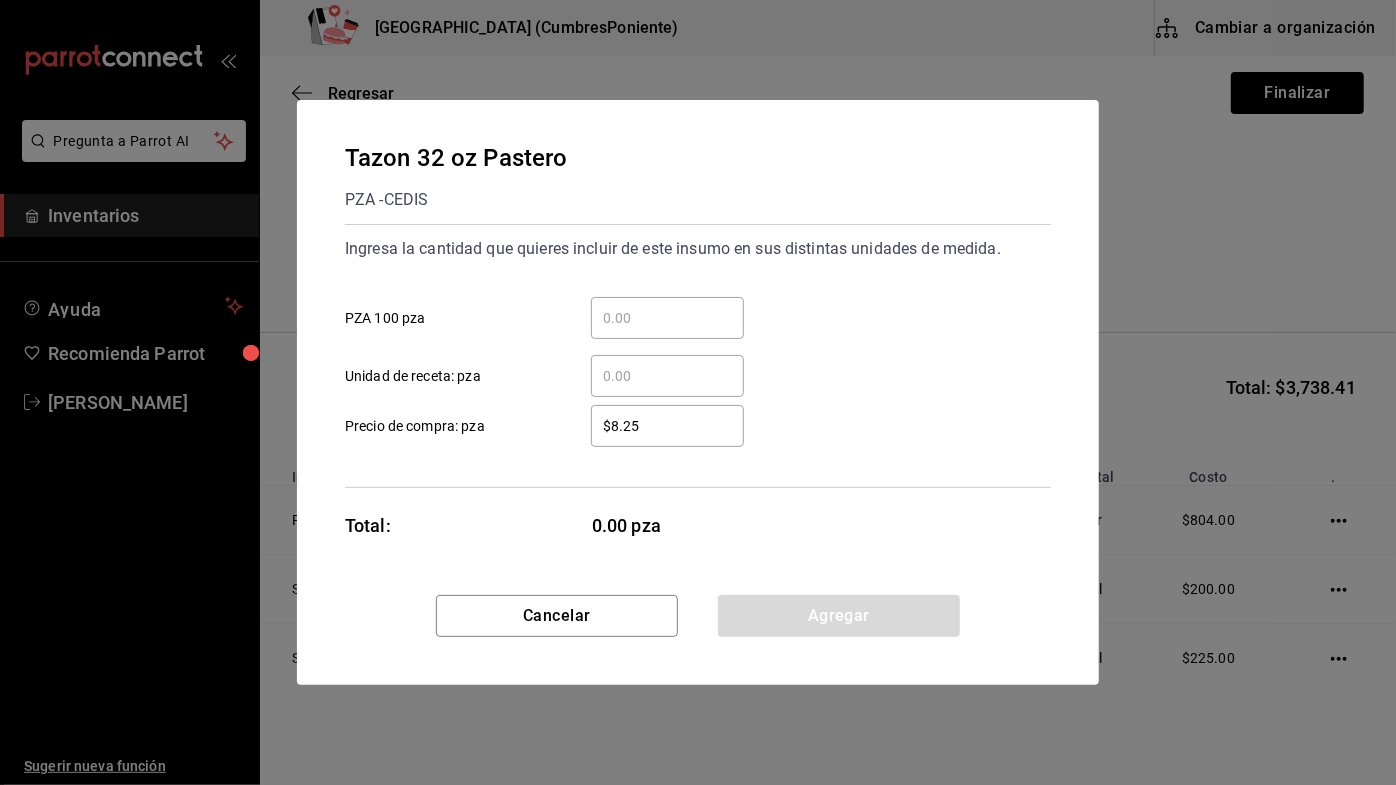click on "​ Unidad de receta: pza" at bounding box center (667, 376) 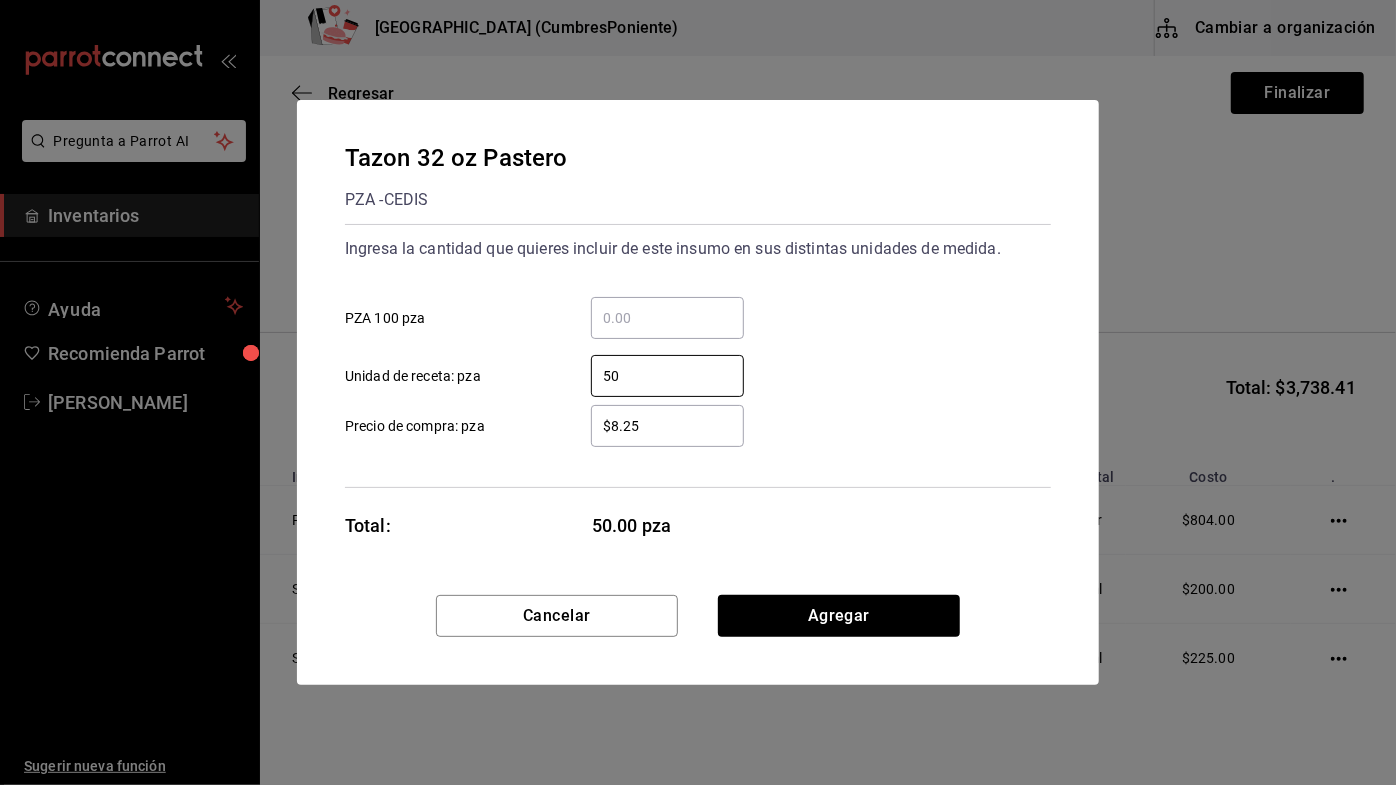 type on "50" 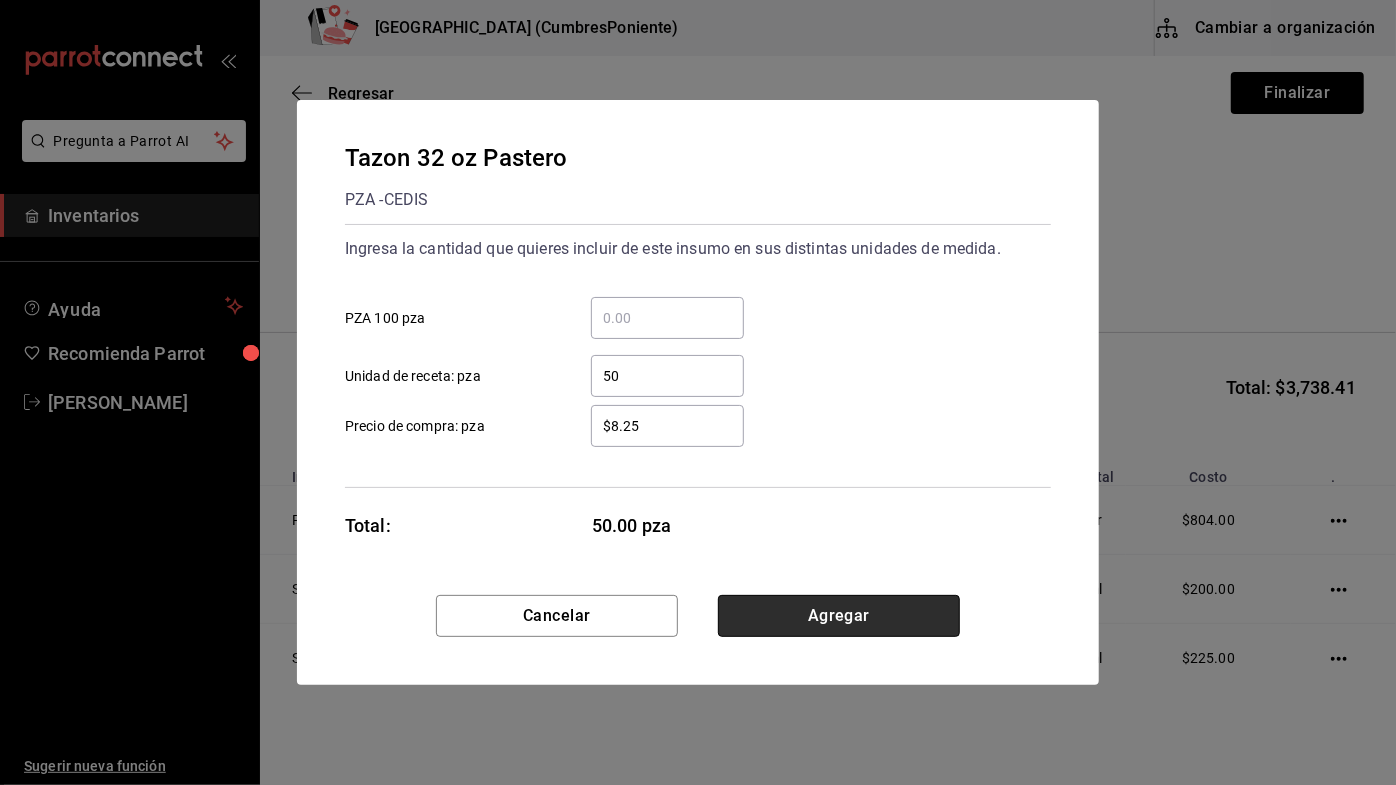 click on "Agregar" at bounding box center [839, 616] 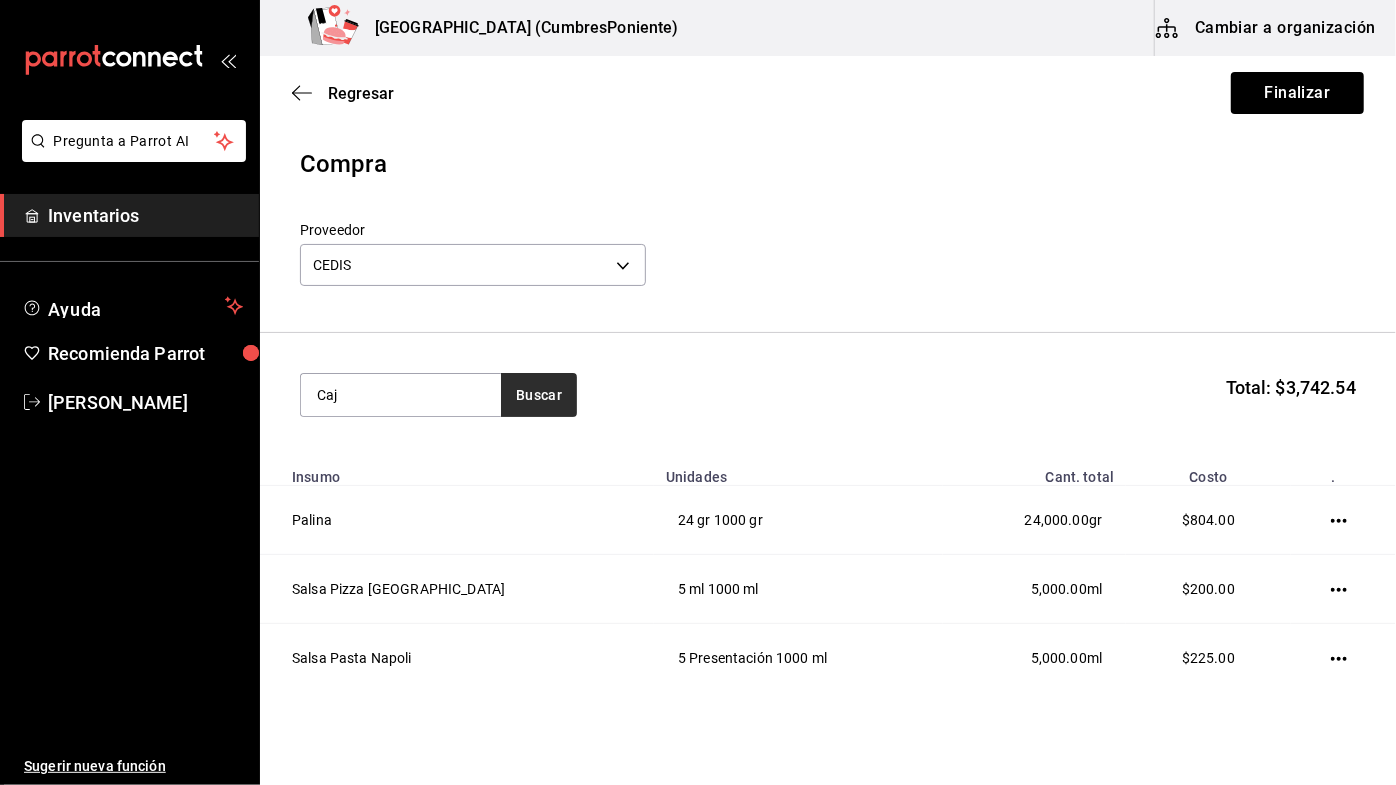 type on "Caj" 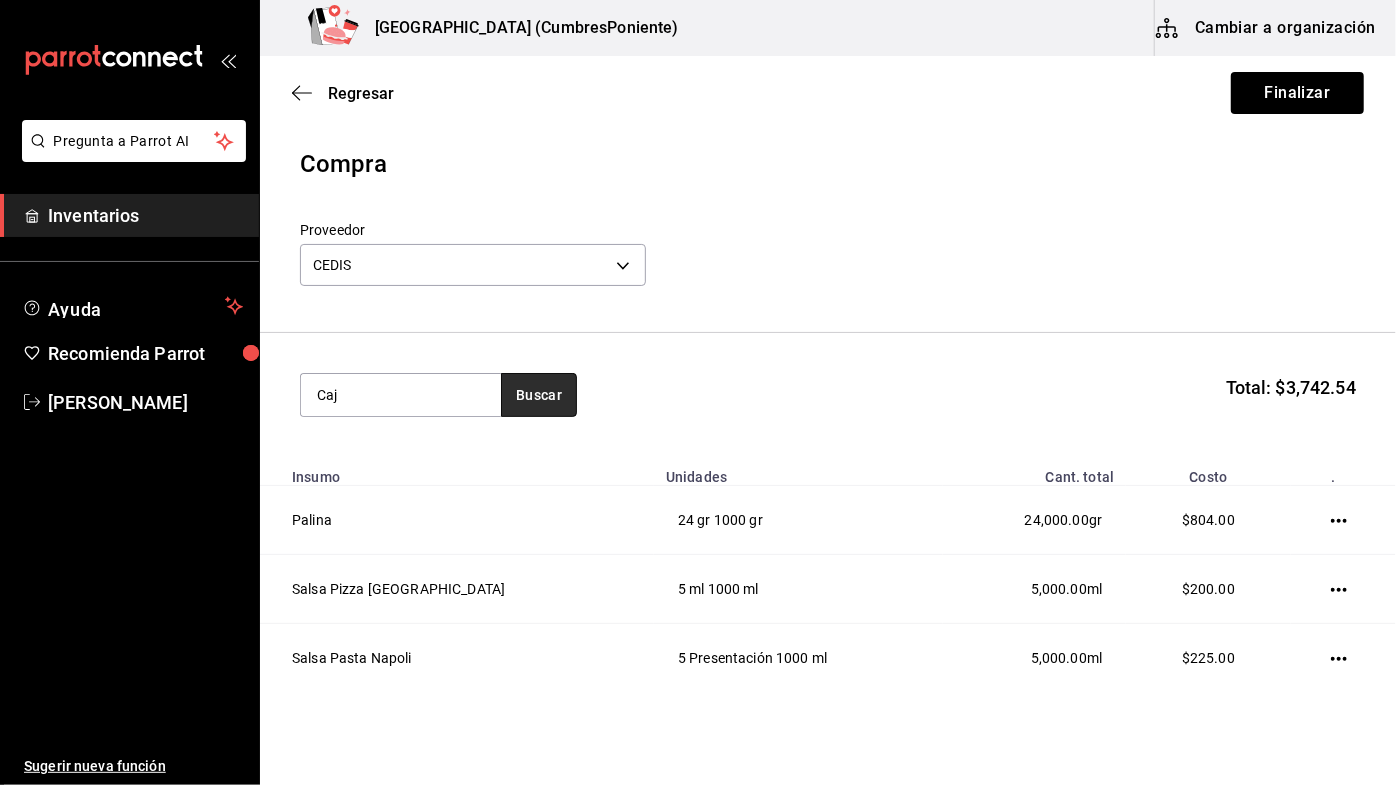 click on "Buscar" at bounding box center (539, 395) 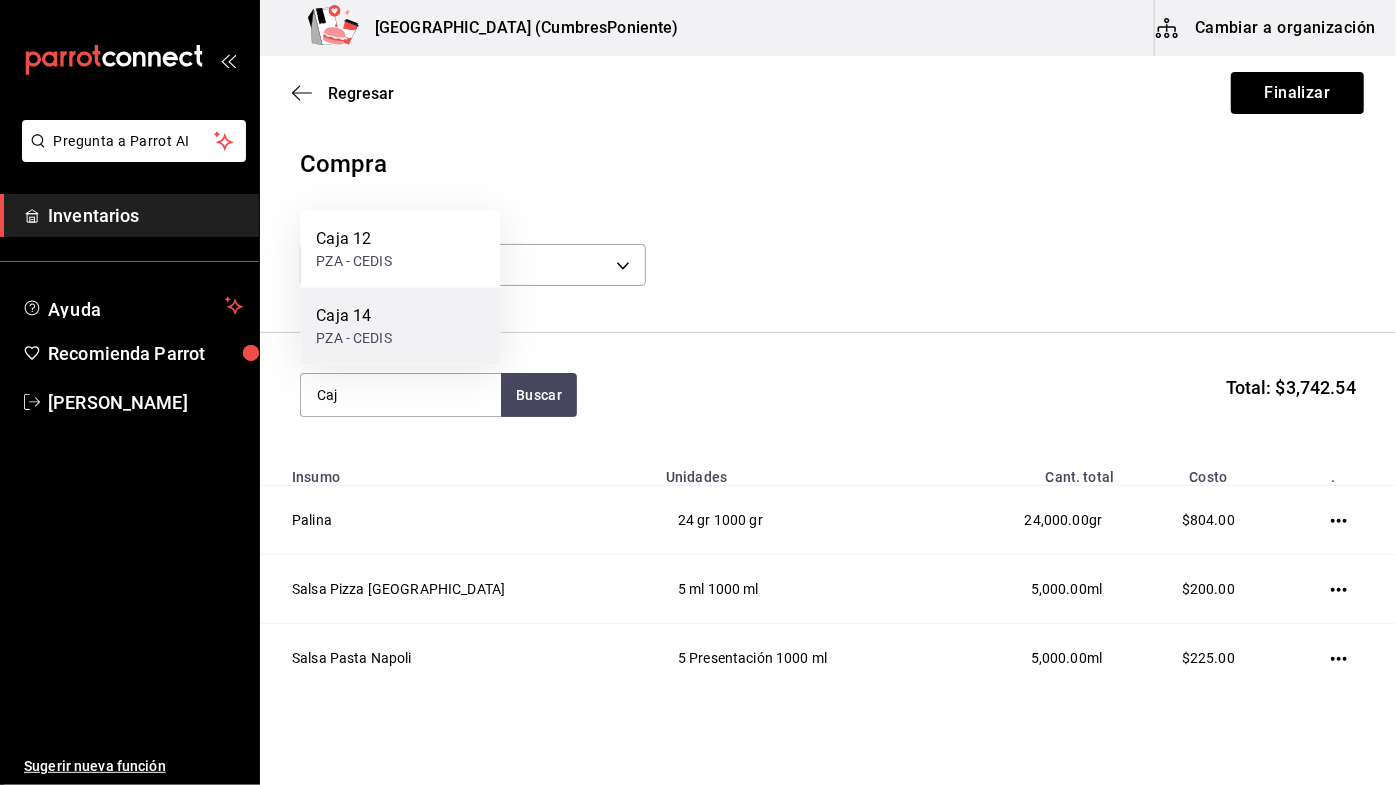 click on "Caja 14 PZA - CEDIS" at bounding box center (400, 326) 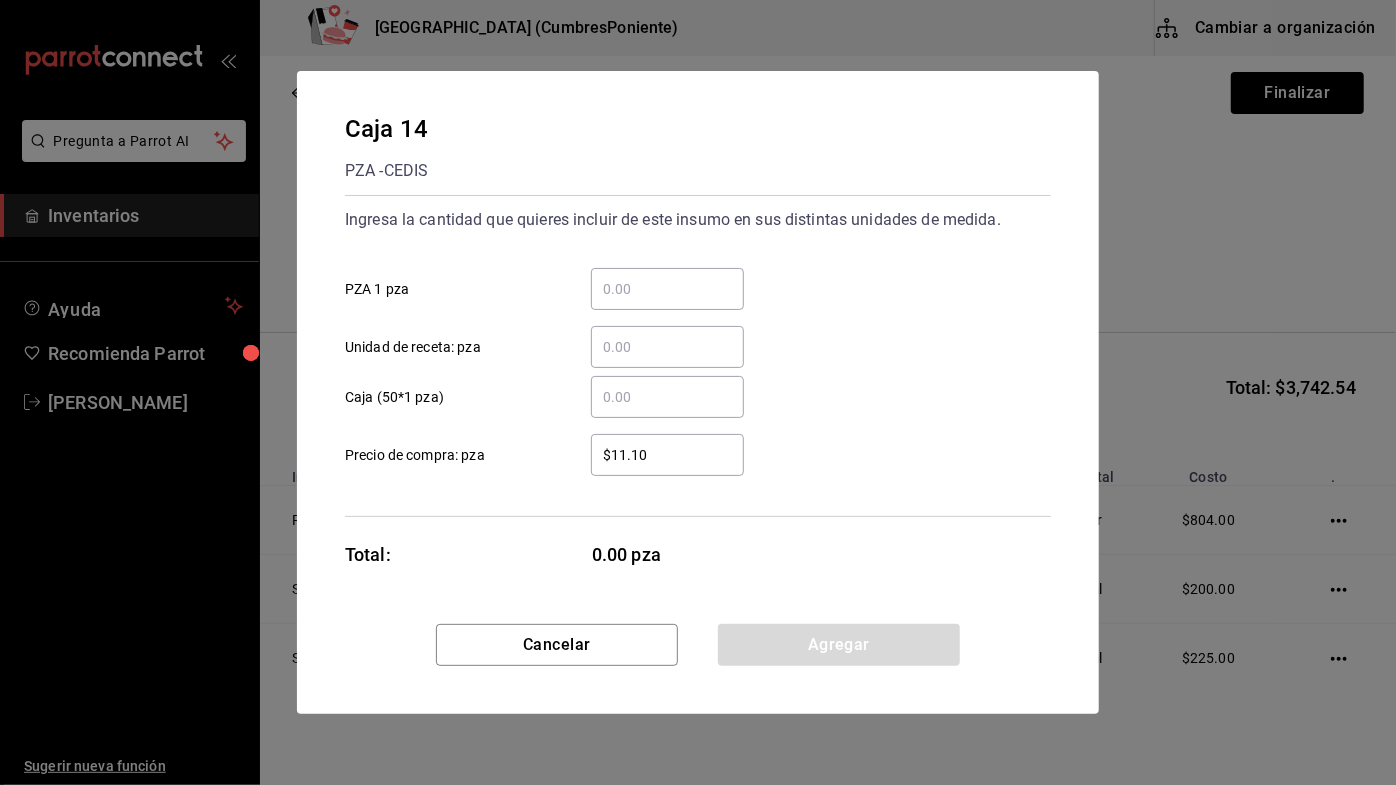 click on "​ PZA 1 pza" at bounding box center (667, 289) 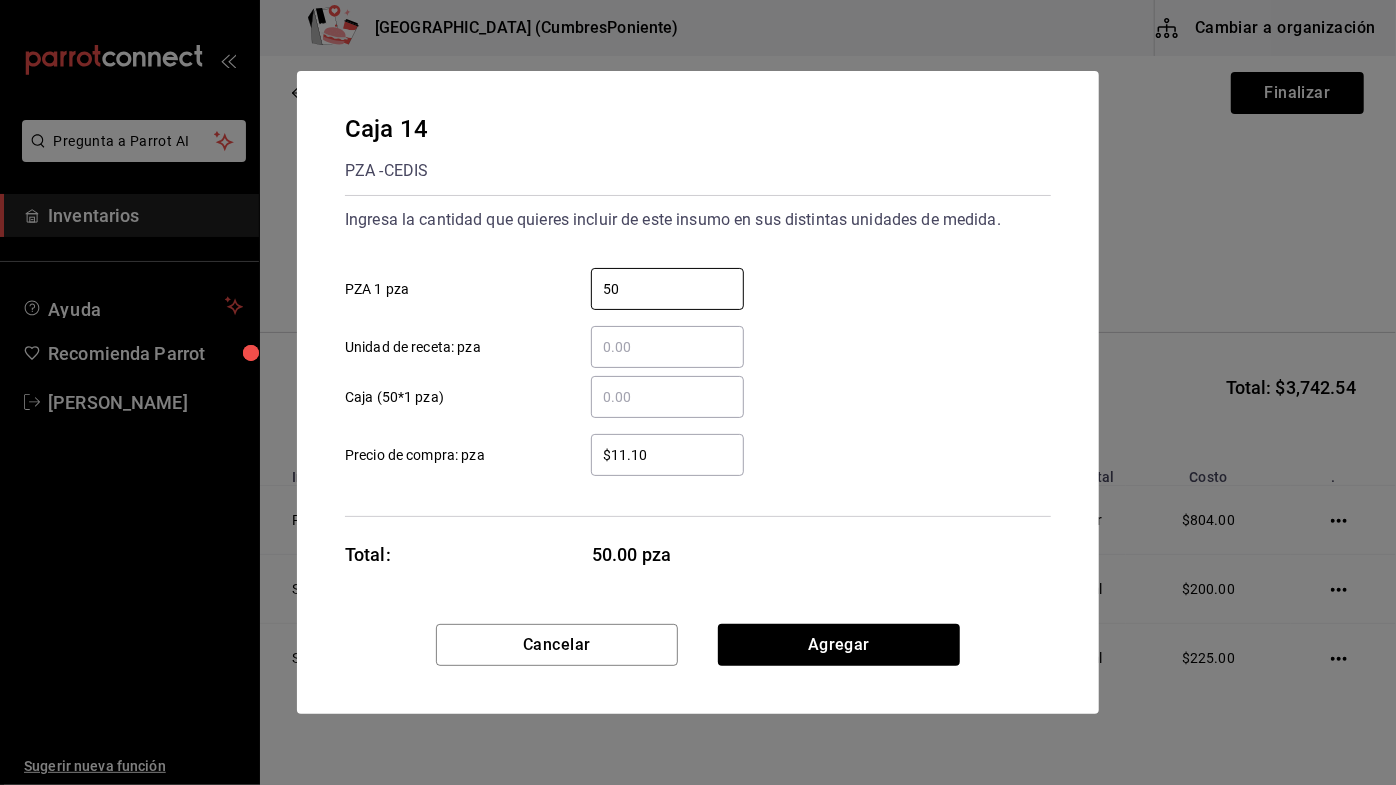 type on "50" 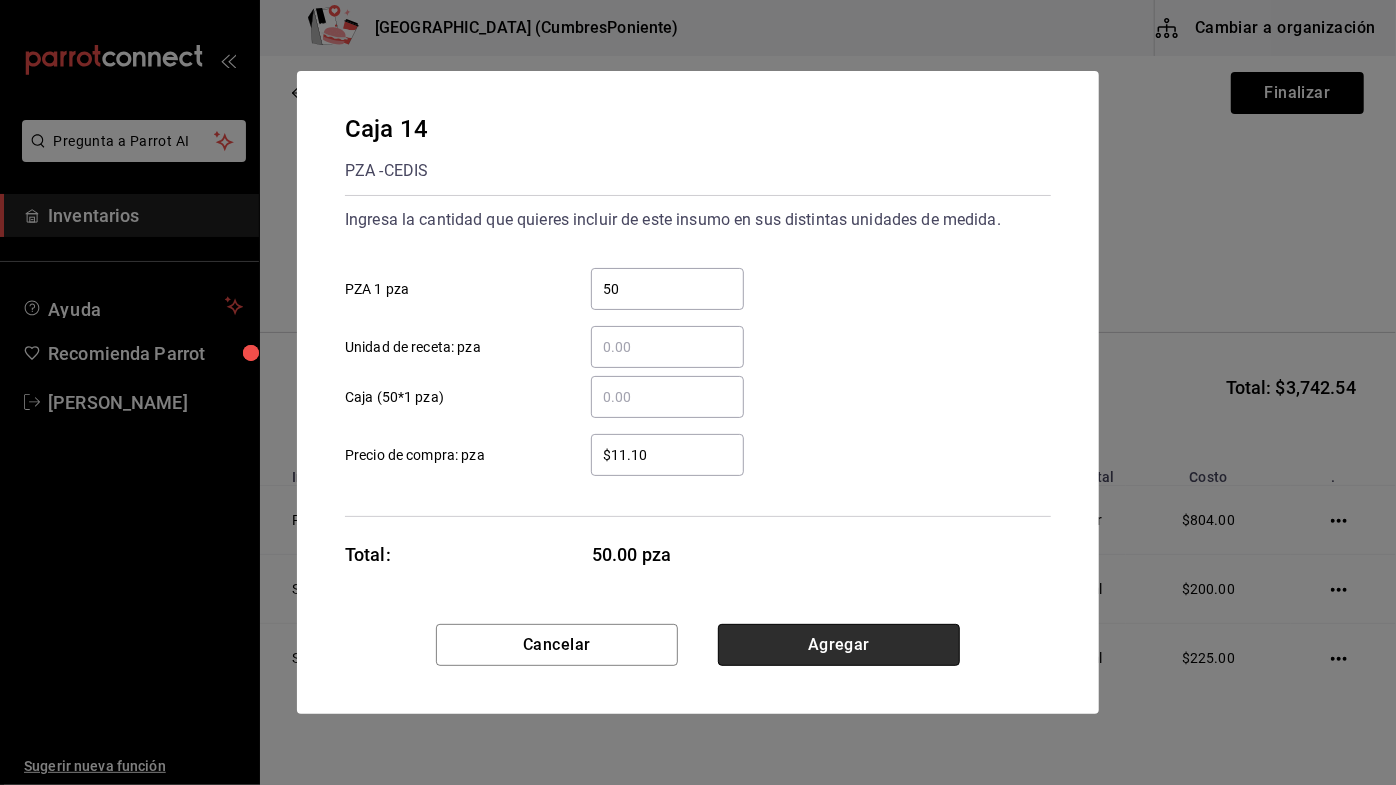 click on "Agregar" at bounding box center (839, 645) 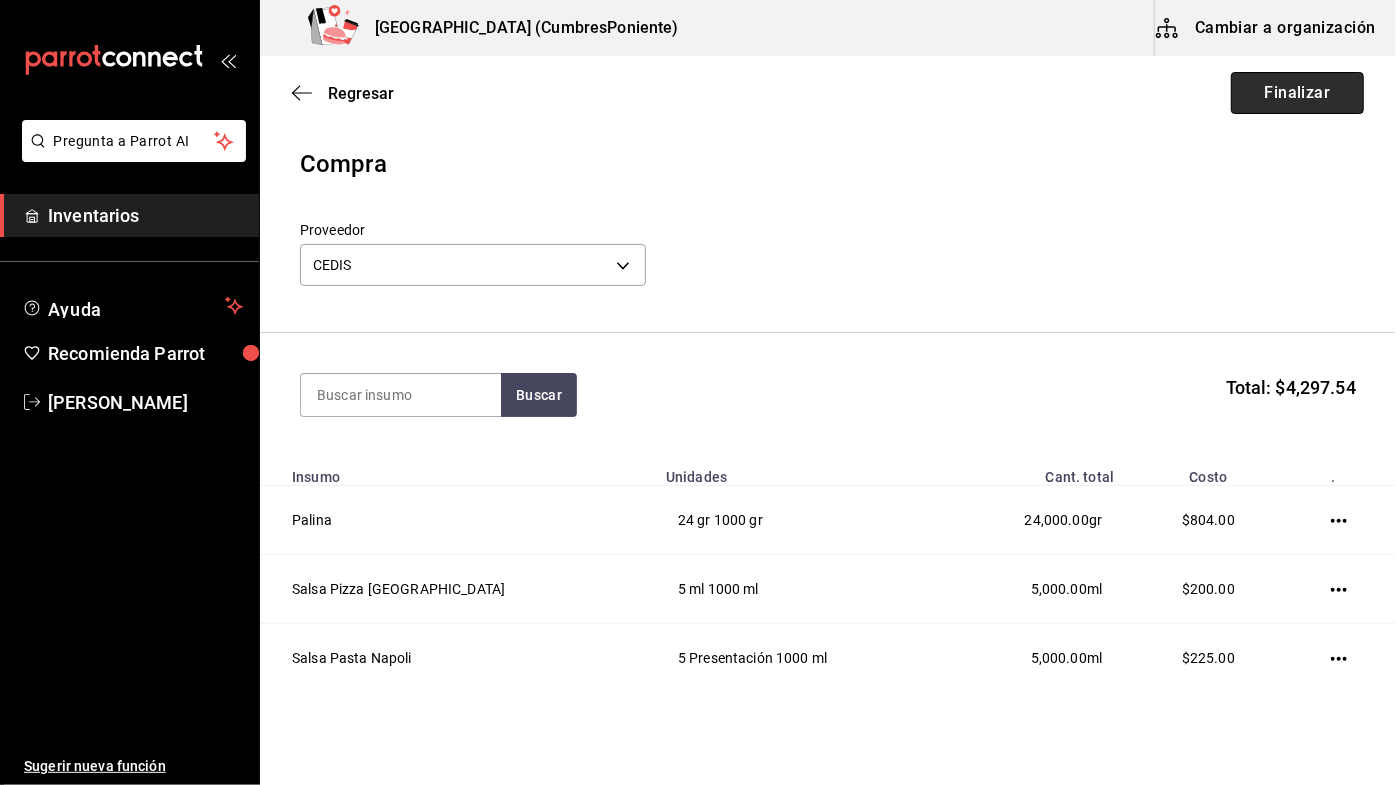click on "Finalizar" at bounding box center [1297, 93] 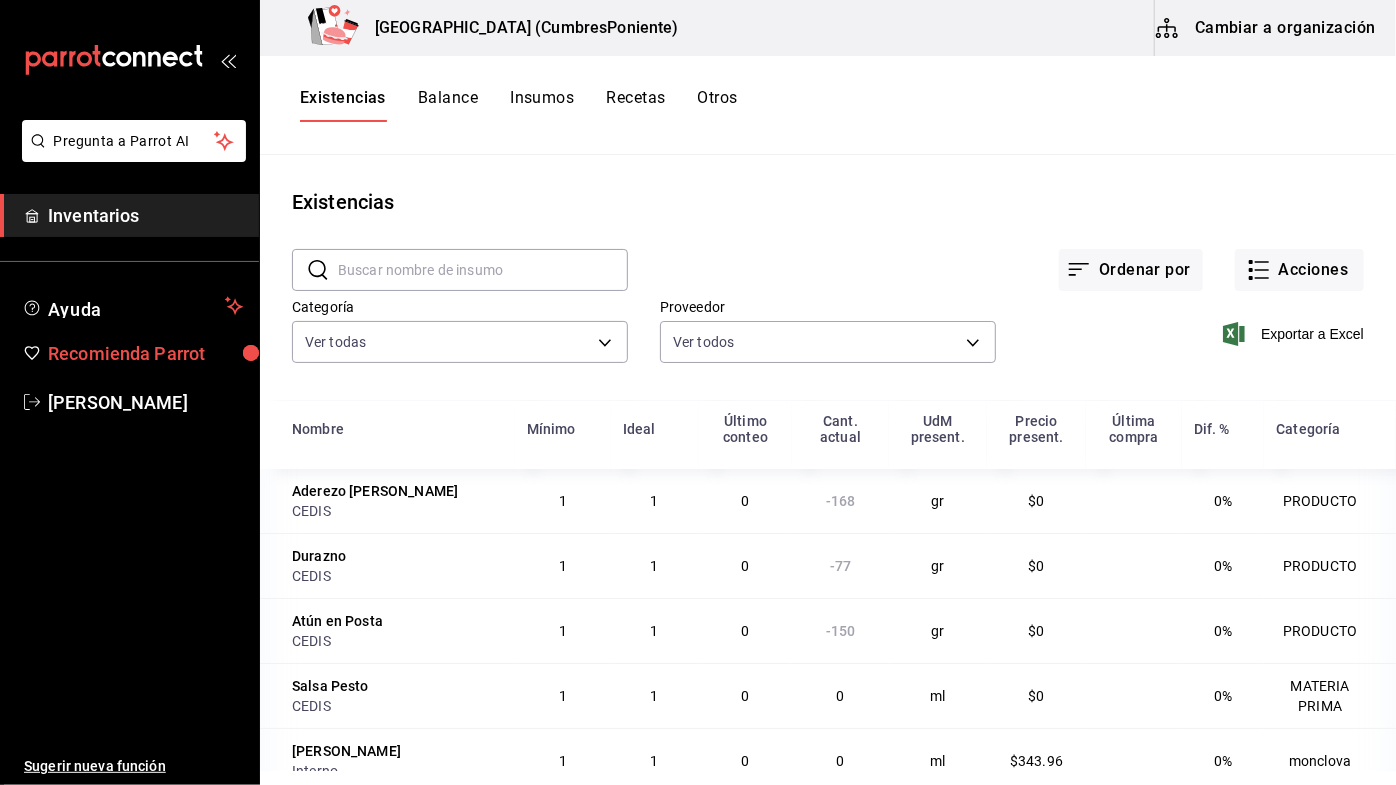 click on "Recomienda Parrot" at bounding box center (129, 353) 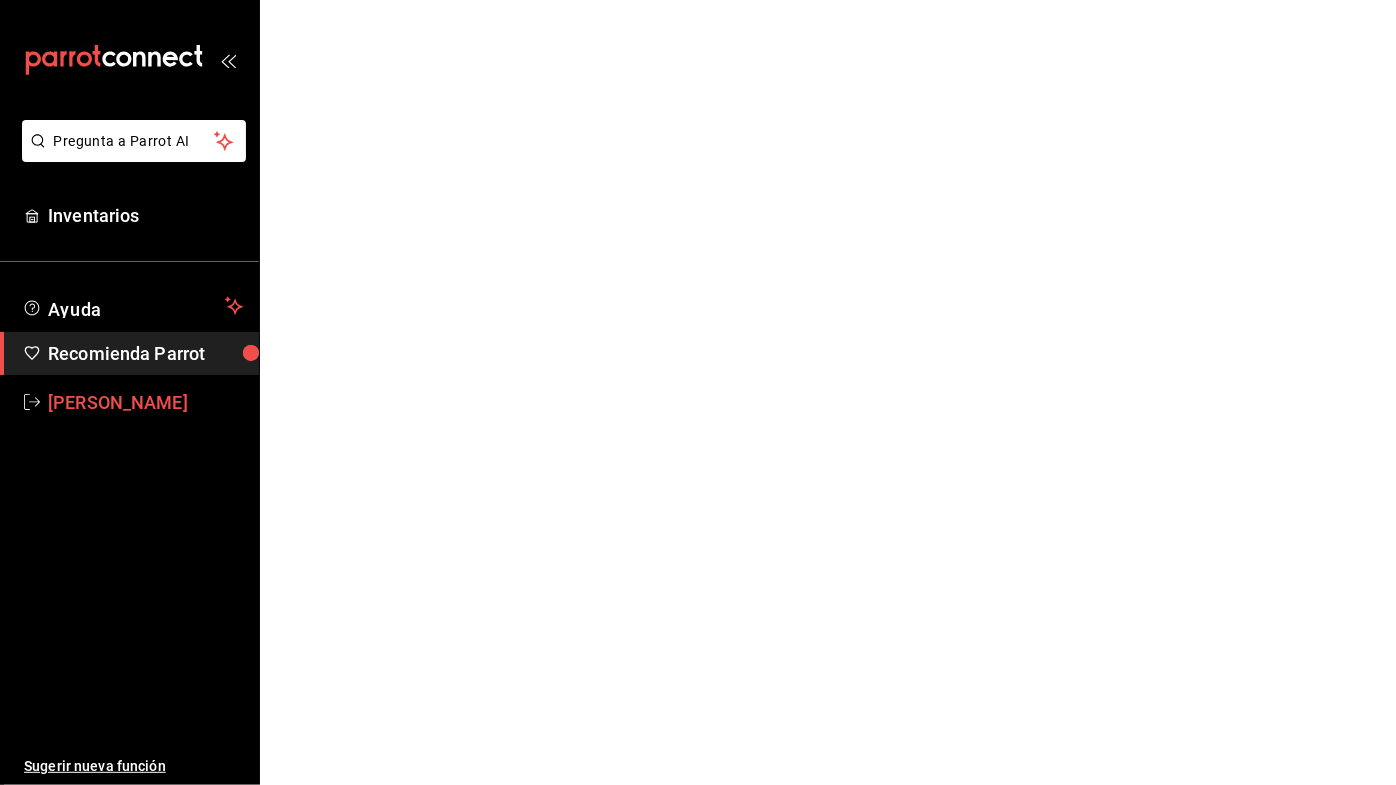 click on "[PERSON_NAME]" at bounding box center (145, 402) 